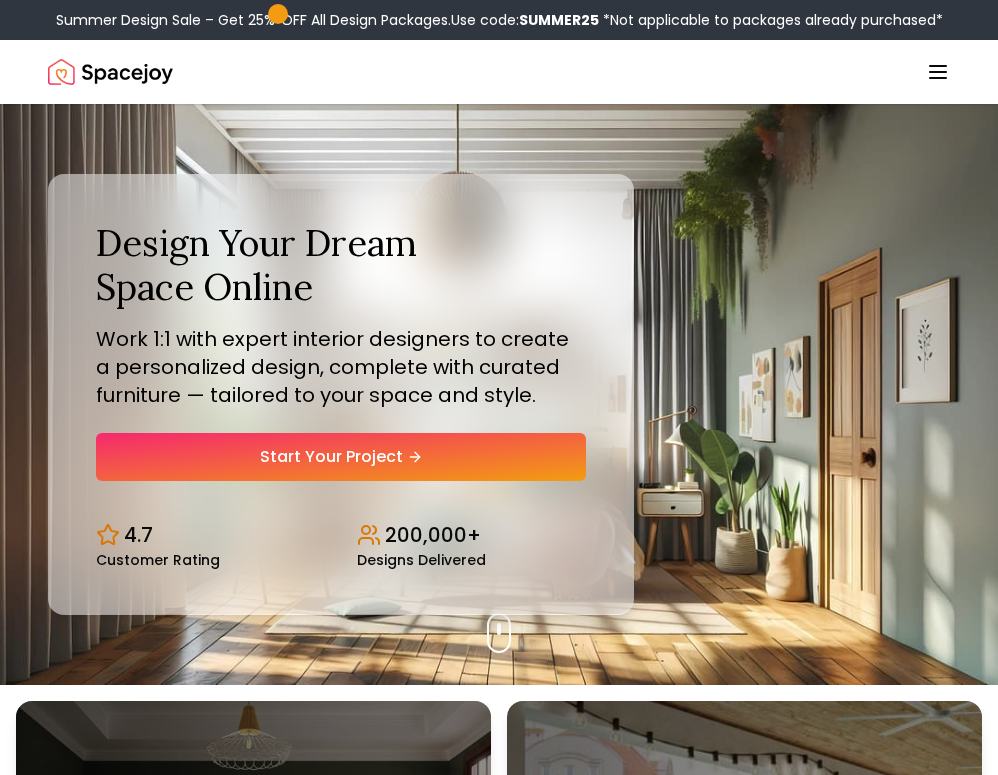 scroll, scrollTop: 0, scrollLeft: 0, axis: both 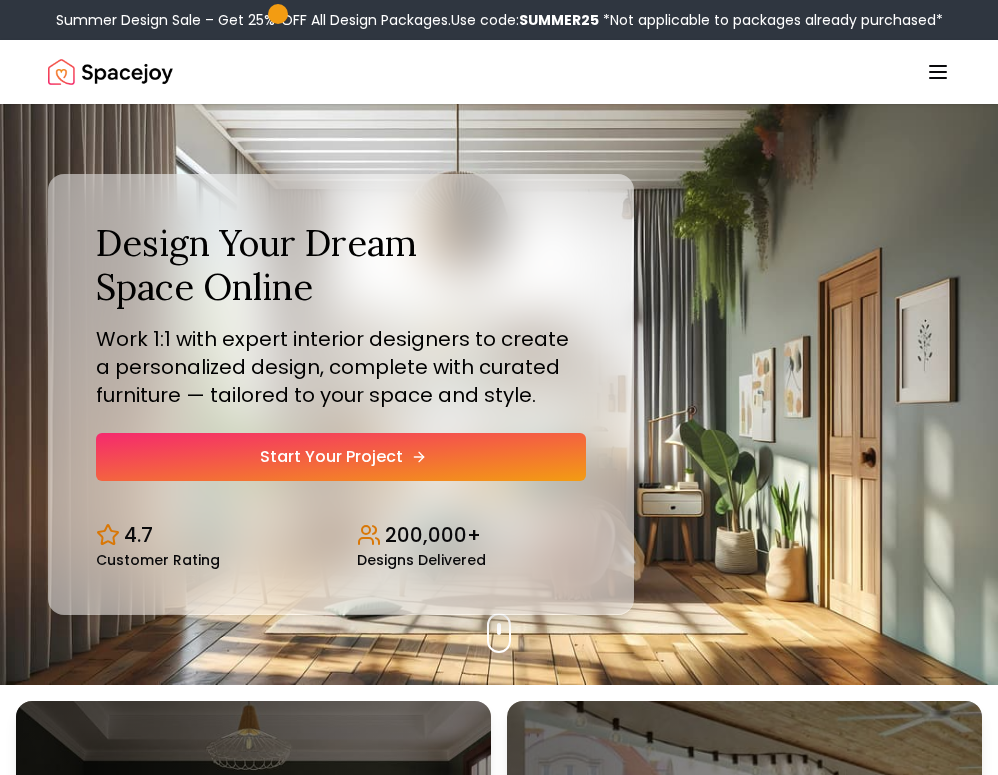 click on "Start Your Project" at bounding box center [341, 457] 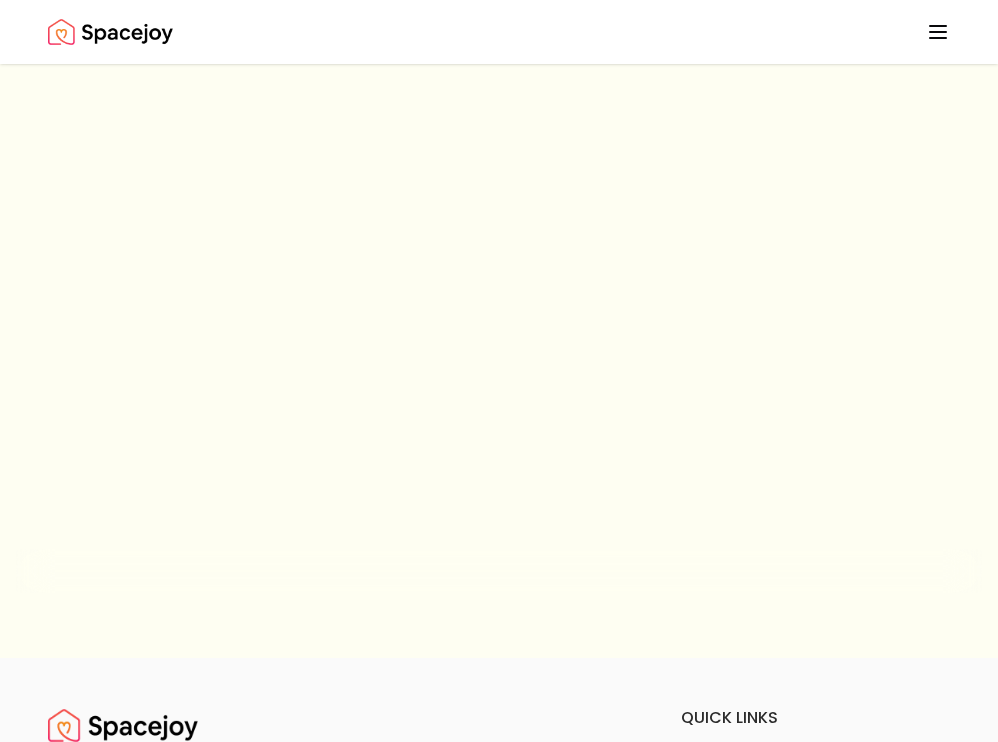 scroll, scrollTop: 0, scrollLeft: 0, axis: both 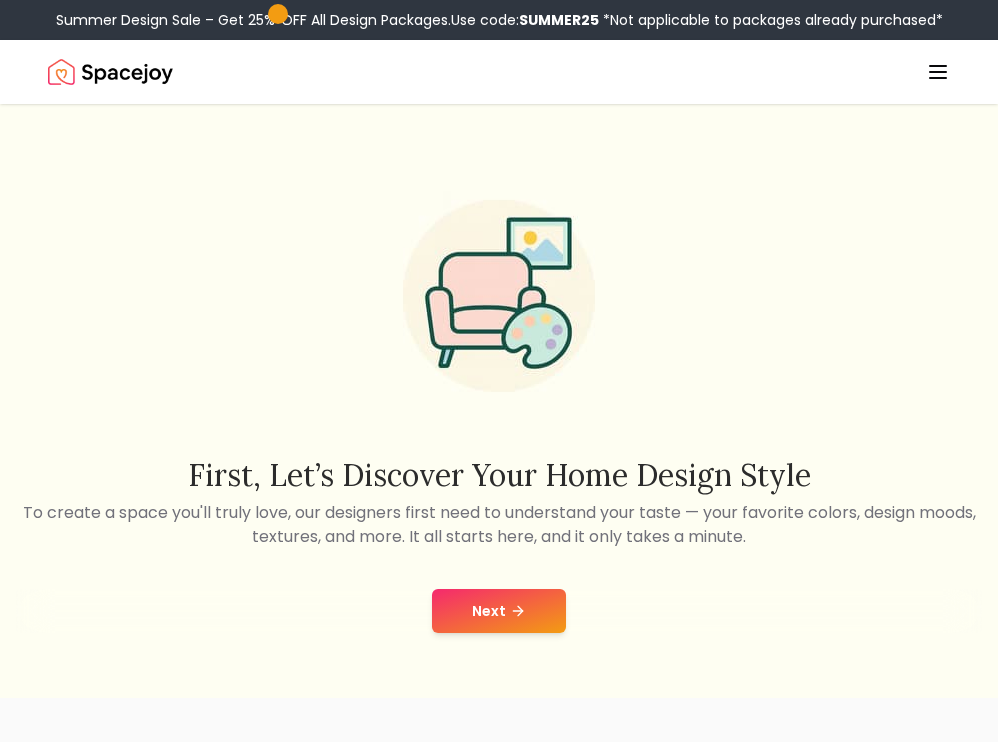 click on "Next" at bounding box center (499, 611) 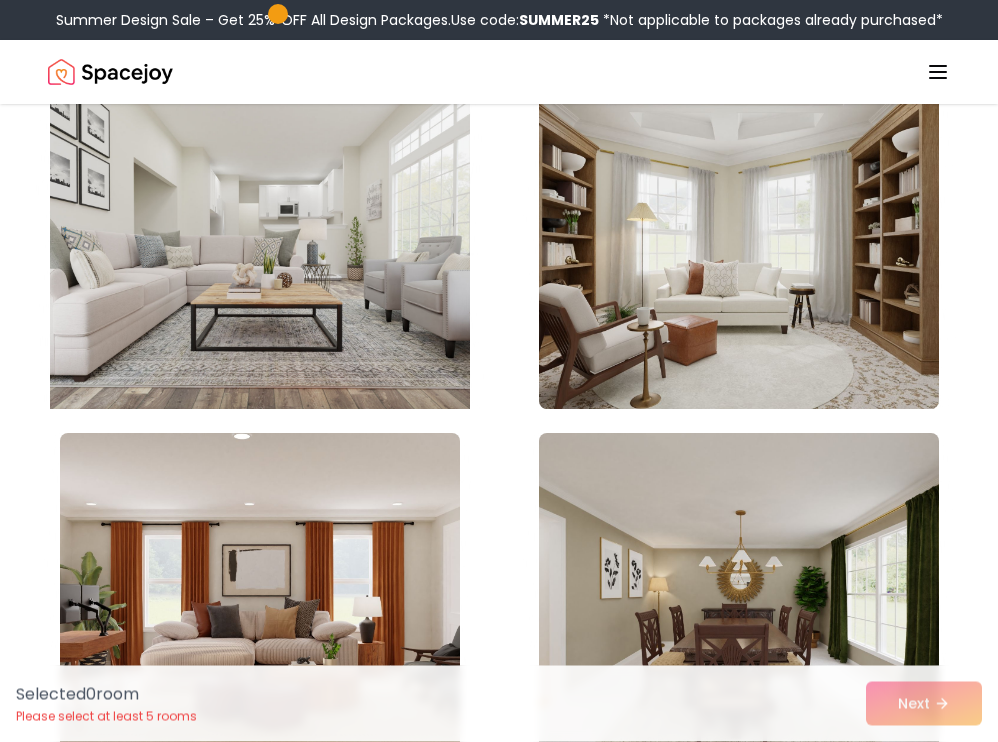 scroll, scrollTop: 279, scrollLeft: 0, axis: vertical 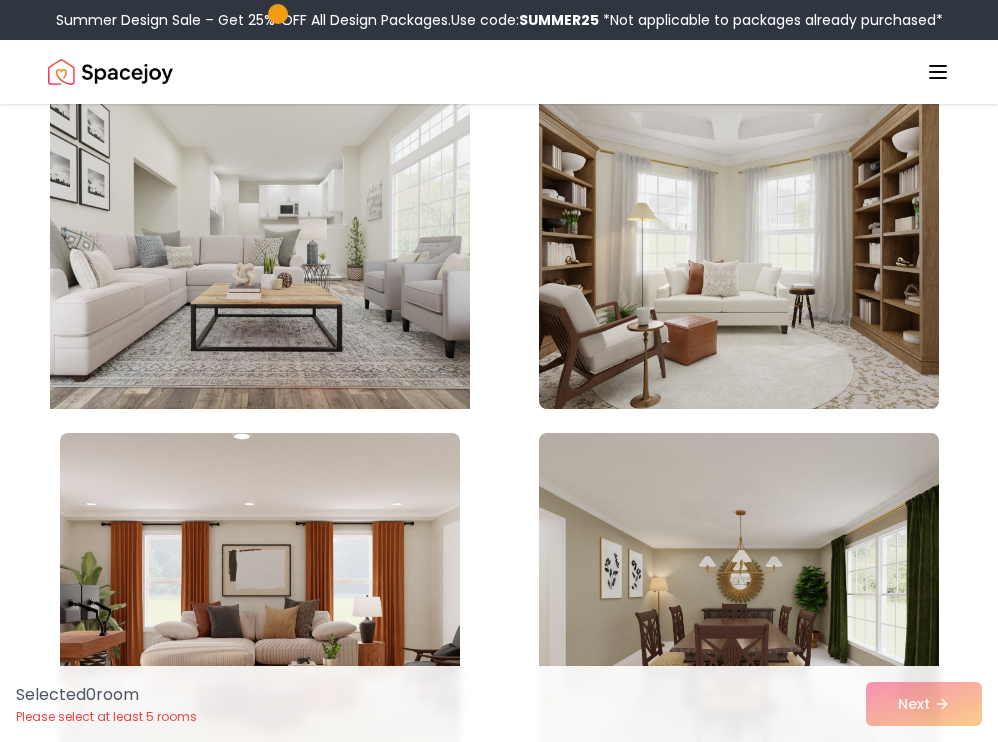 click at bounding box center (260, 249) 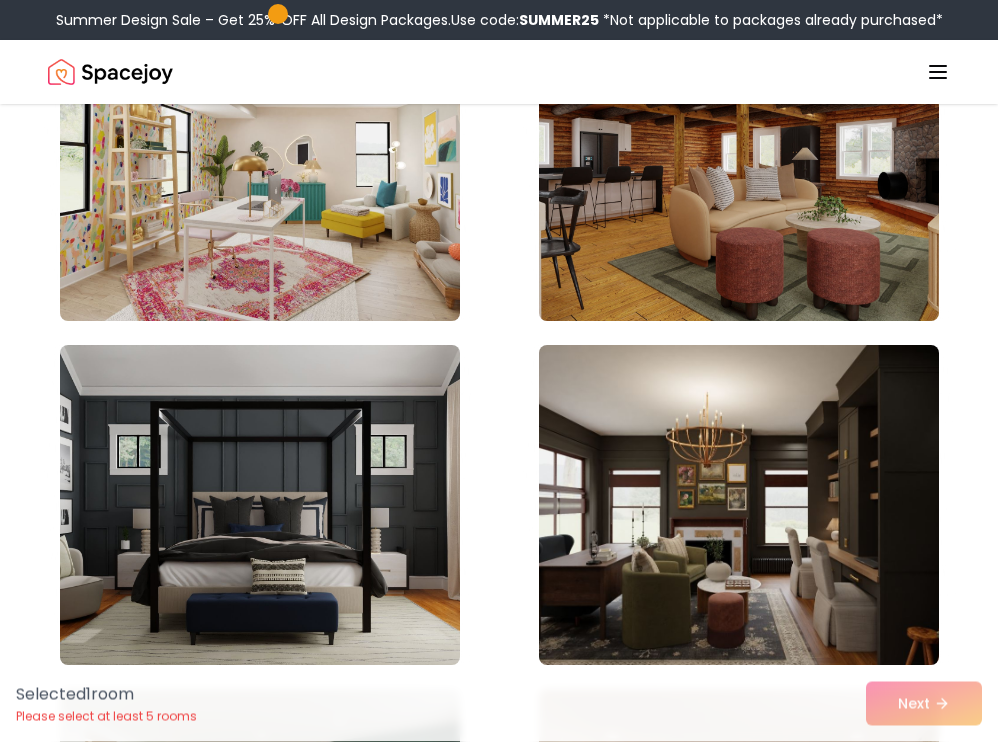 scroll, scrollTop: 13783, scrollLeft: 0, axis: vertical 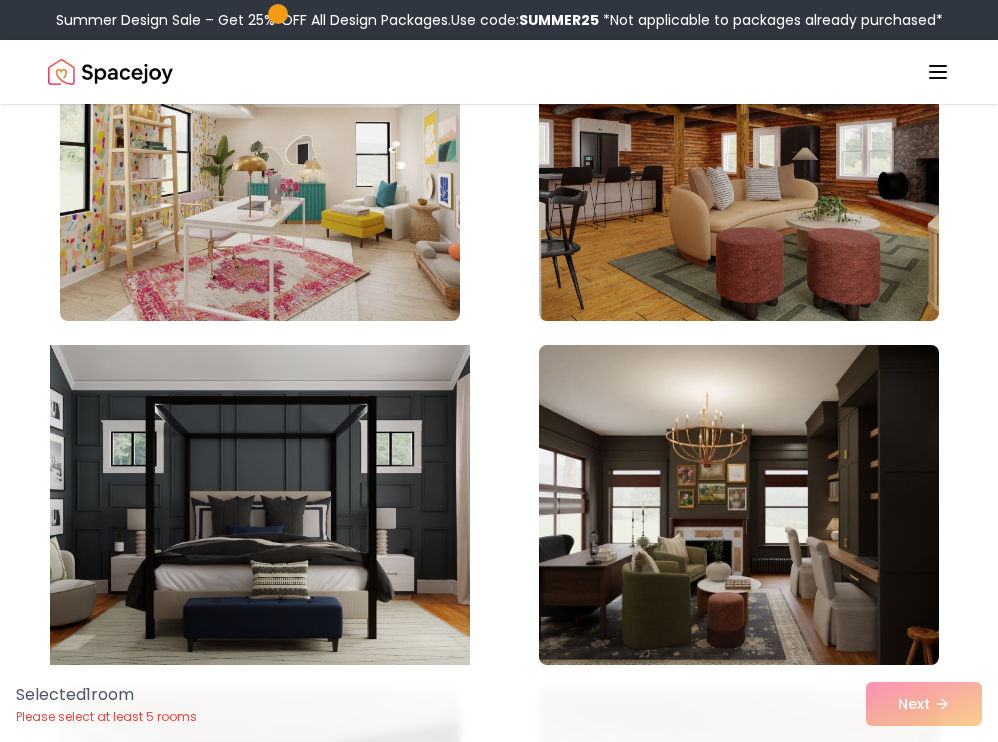 click at bounding box center (260, 505) 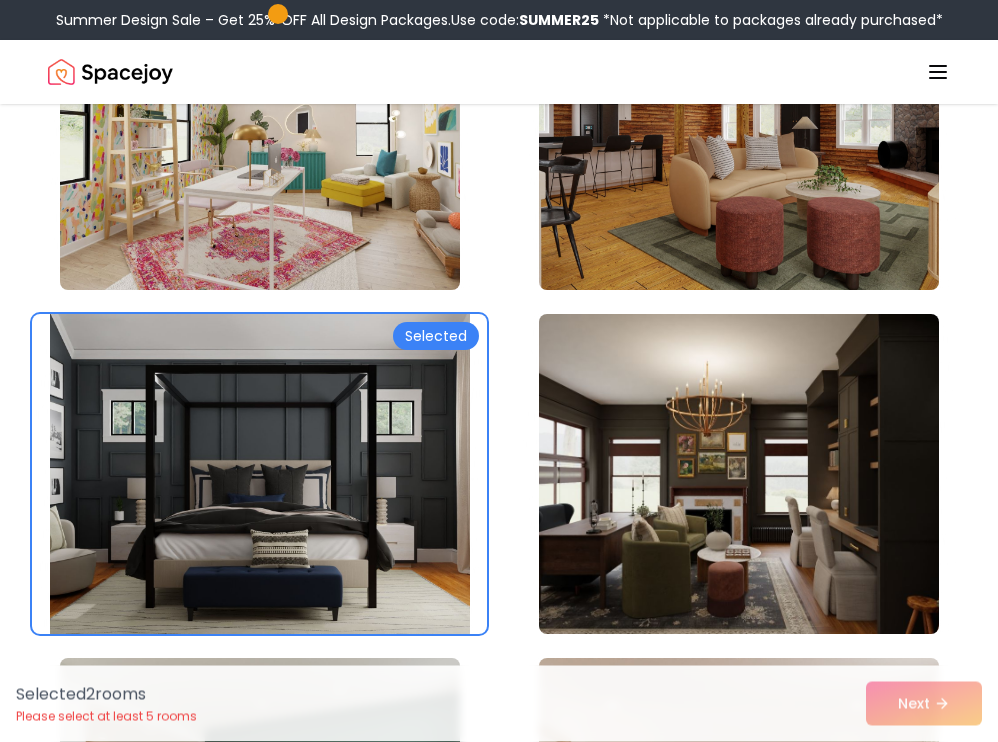 scroll, scrollTop: 13815, scrollLeft: 0, axis: vertical 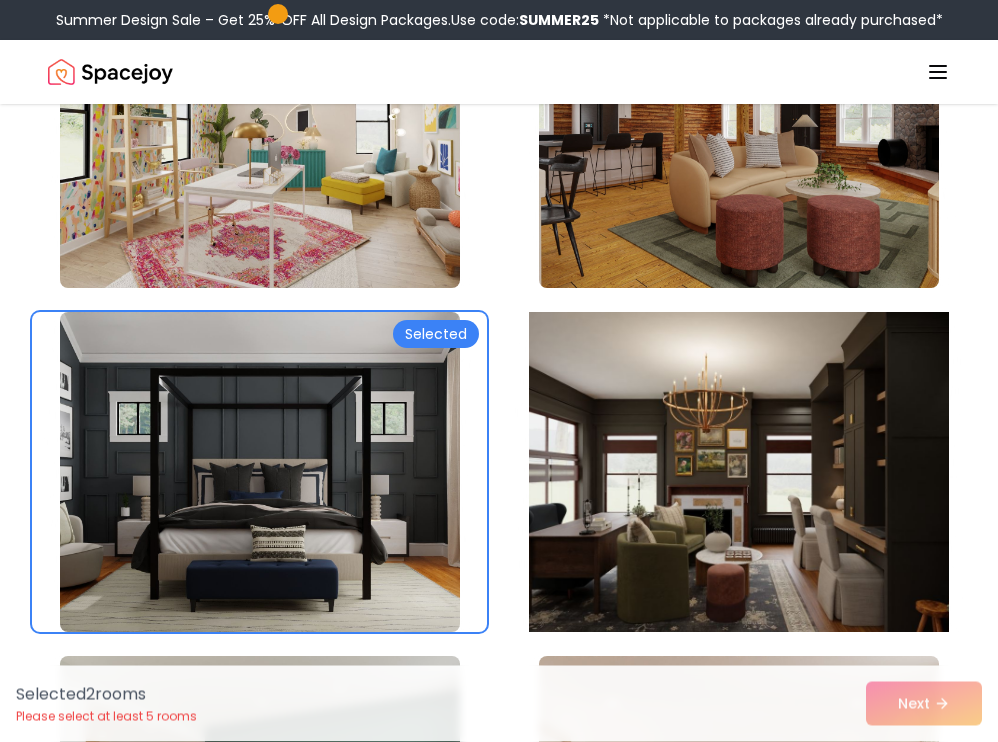 click at bounding box center [739, 473] 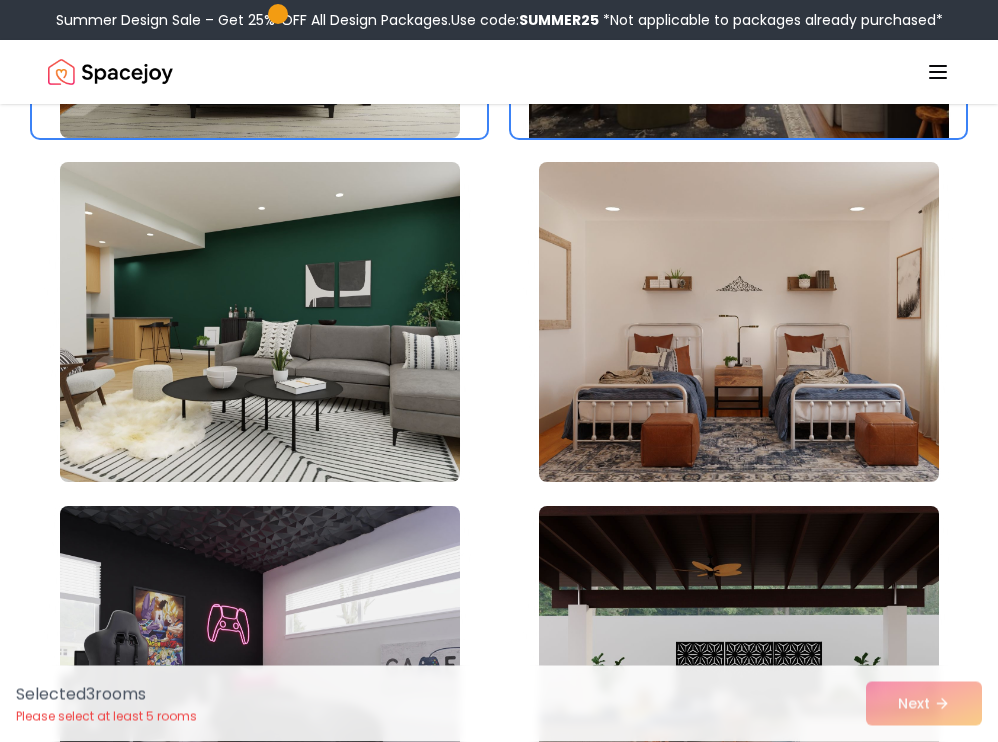 scroll, scrollTop: 14318, scrollLeft: 0, axis: vertical 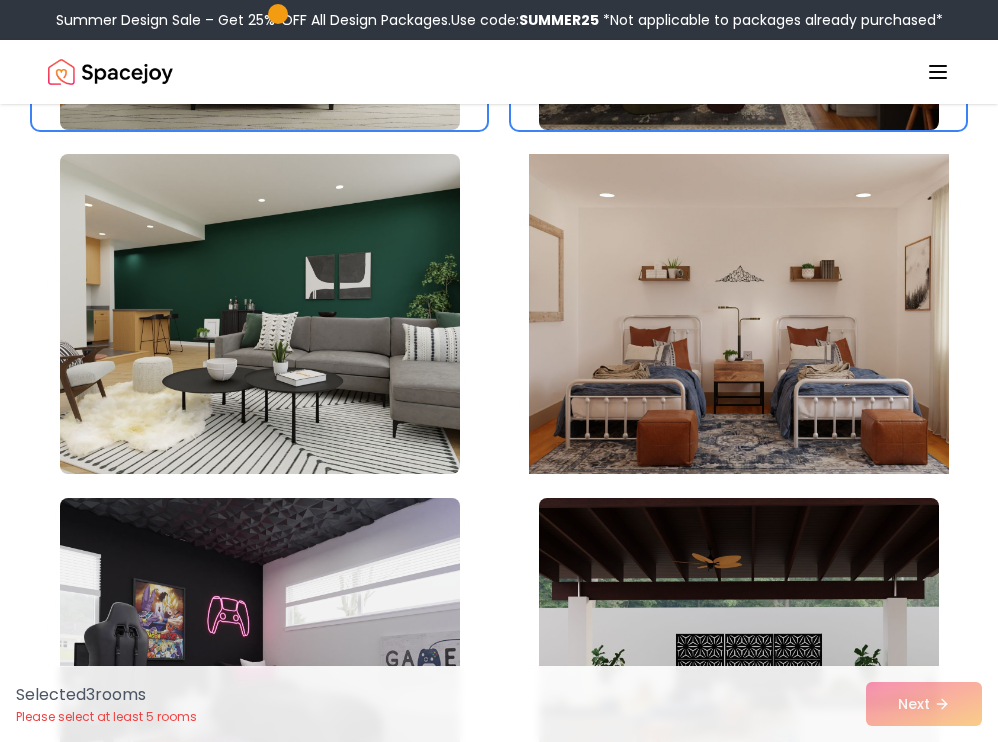 click at bounding box center [739, 314] 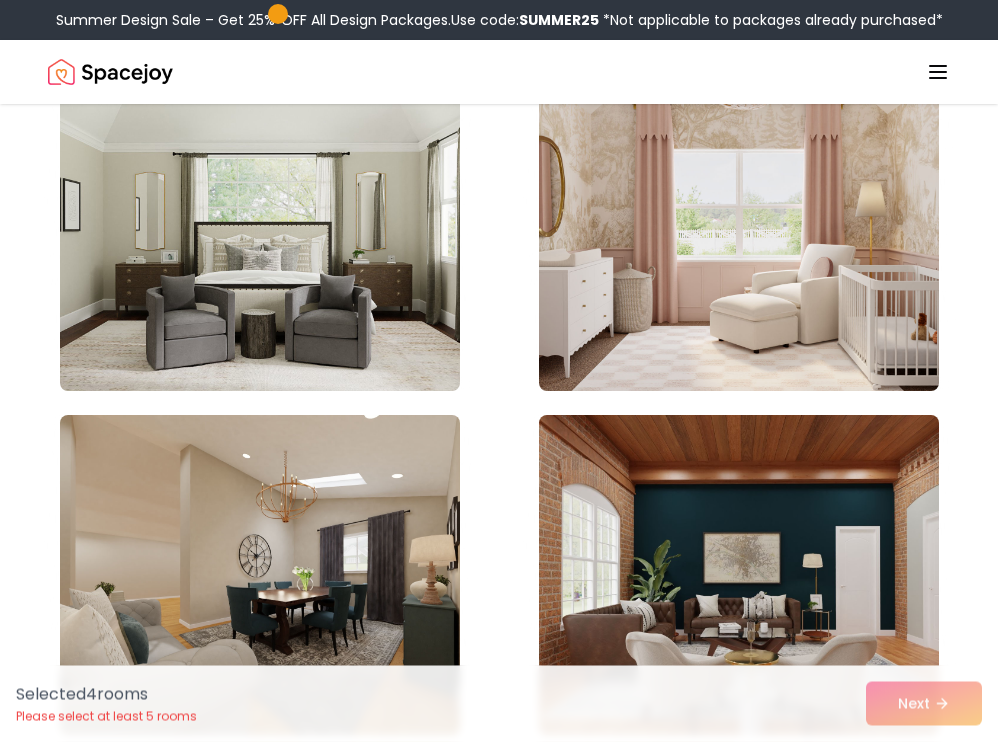 scroll, scrollTop: 1329, scrollLeft: 0, axis: vertical 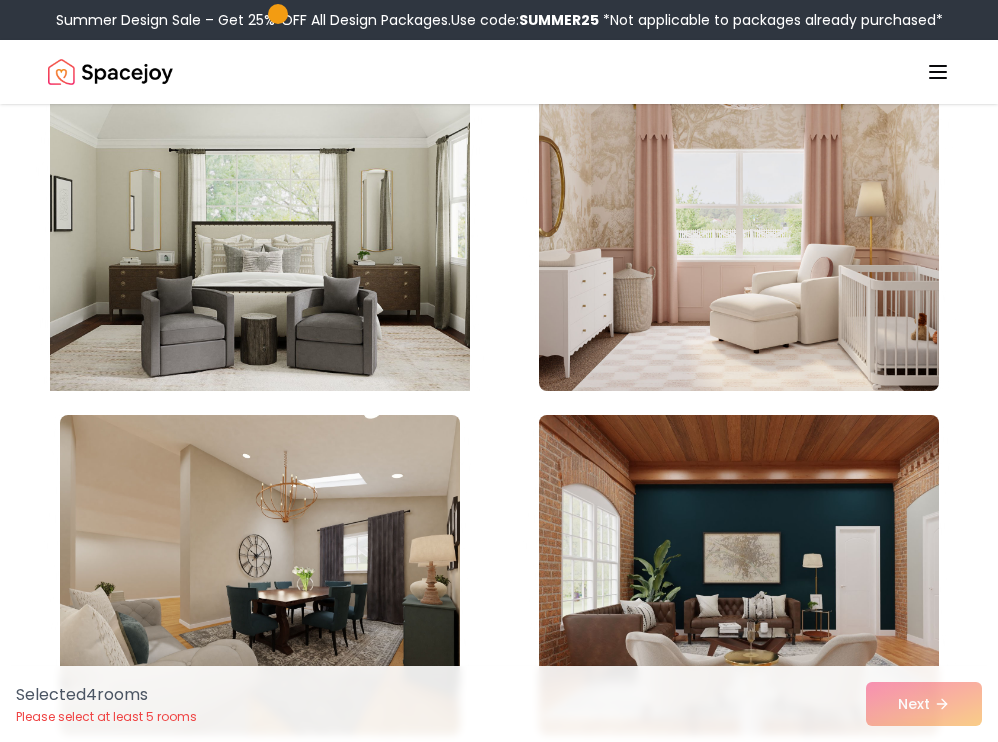 click at bounding box center [260, 231] 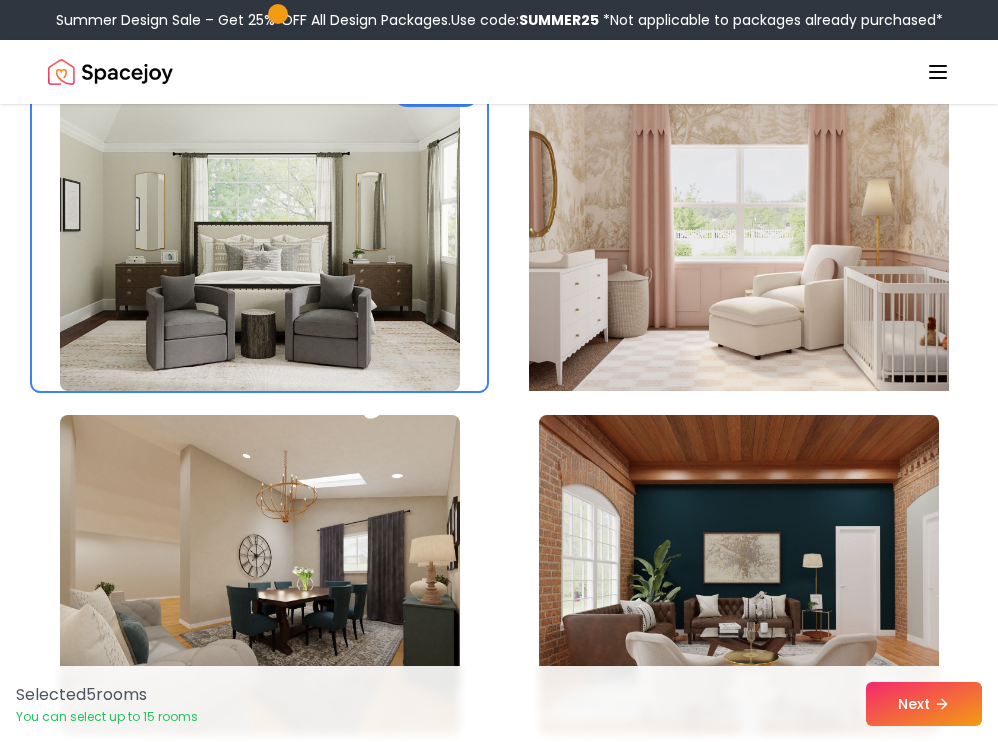 click at bounding box center [739, 231] 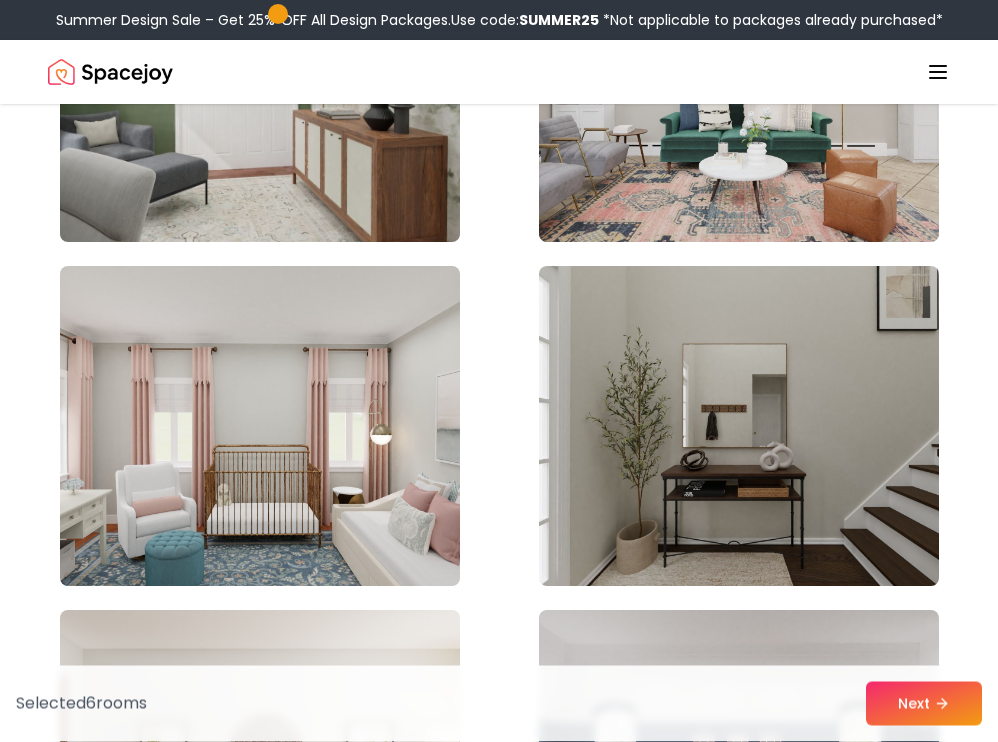 scroll, scrollTop: 5606, scrollLeft: 0, axis: vertical 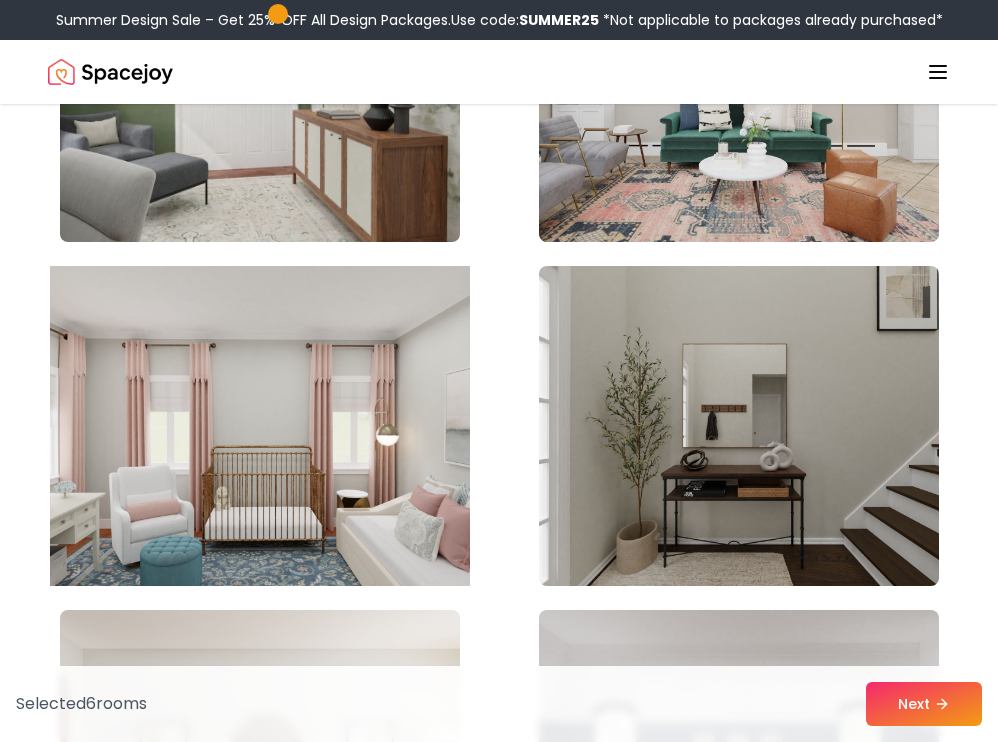 click at bounding box center [260, 426] 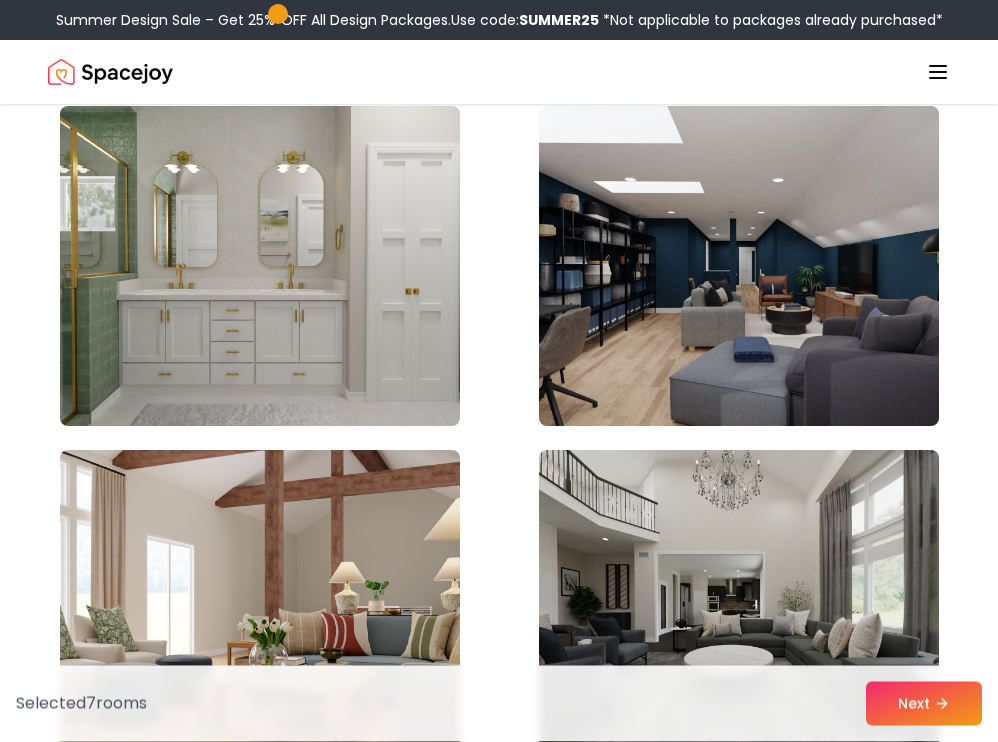 scroll, scrollTop: 9206, scrollLeft: 0, axis: vertical 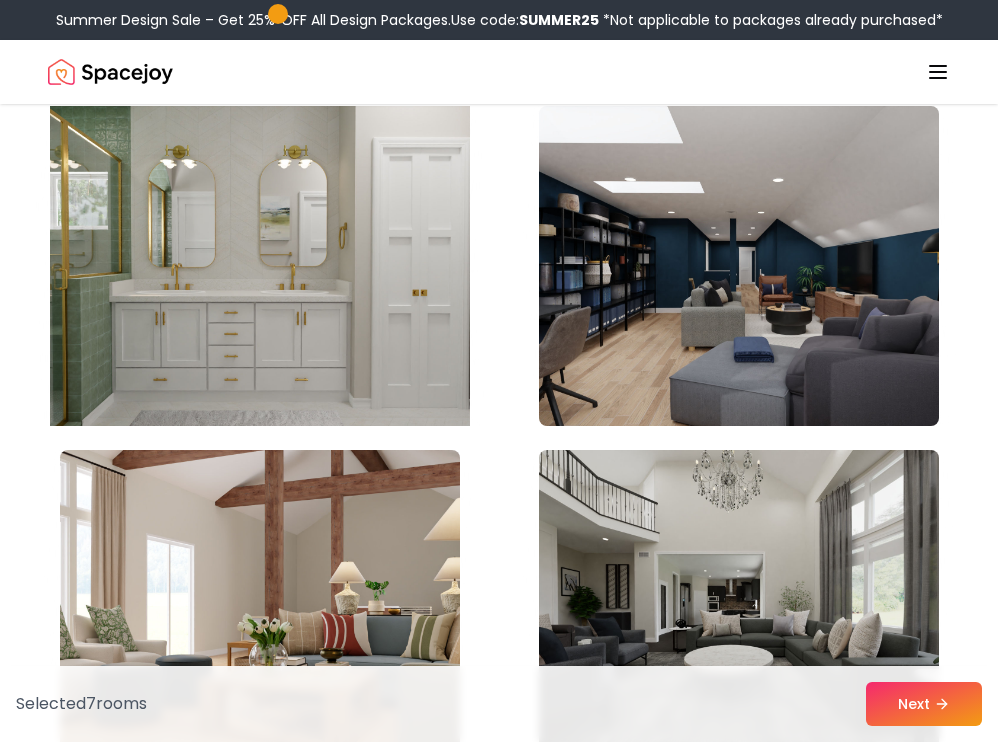 click at bounding box center (260, 266) 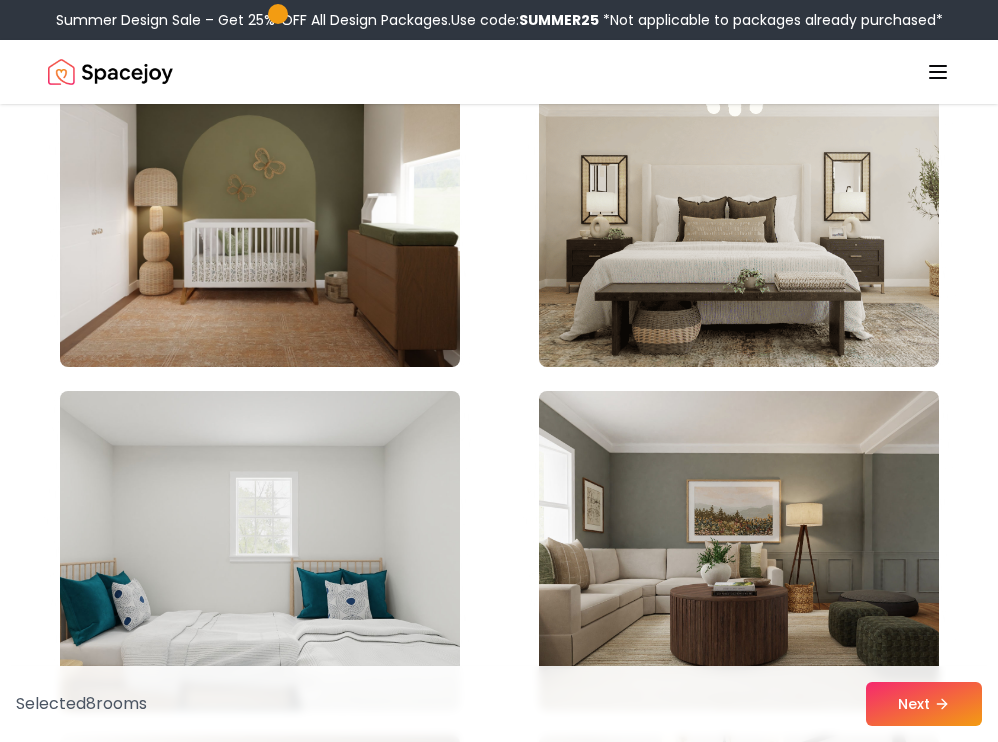 scroll, scrollTop: 10296, scrollLeft: 0, axis: vertical 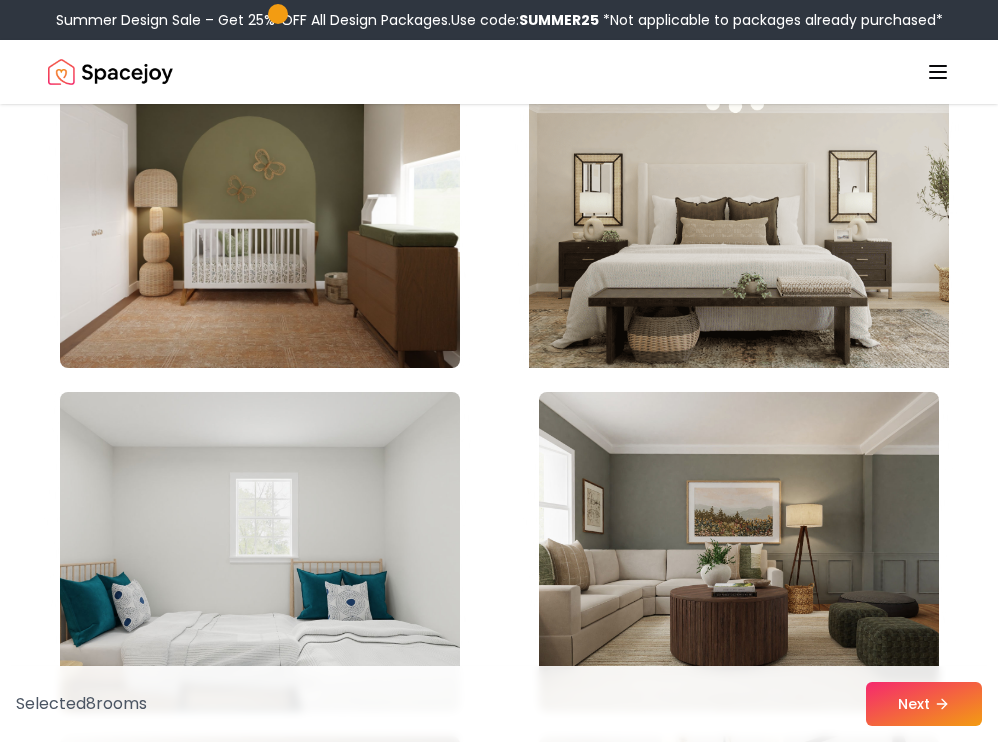 click at bounding box center (739, 208) 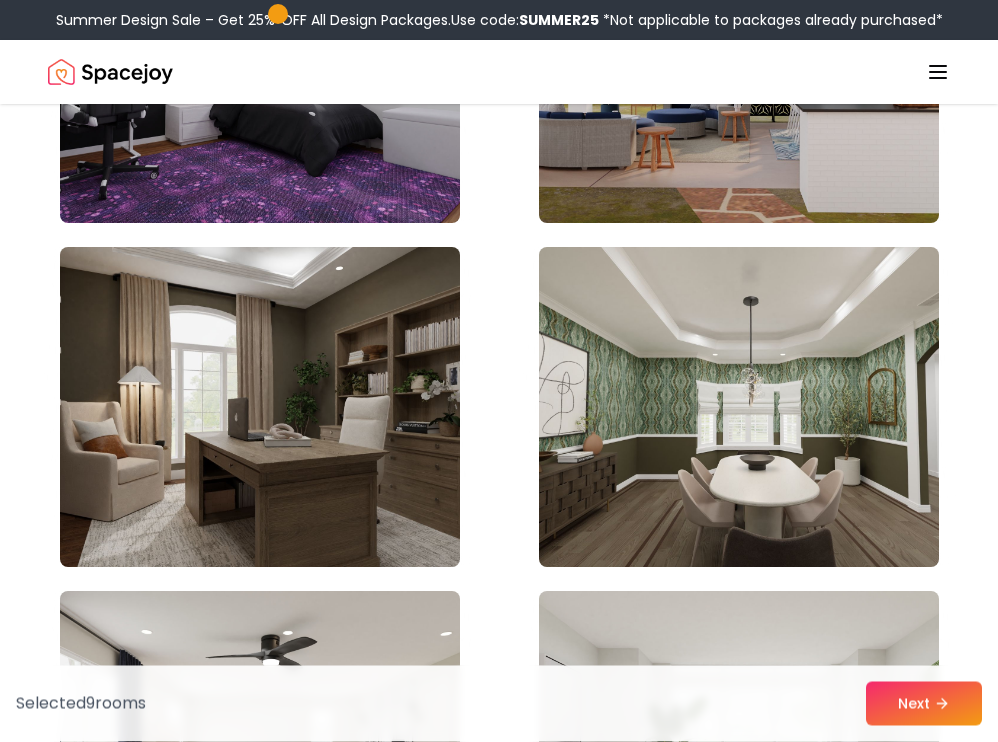scroll, scrollTop: 14913, scrollLeft: 0, axis: vertical 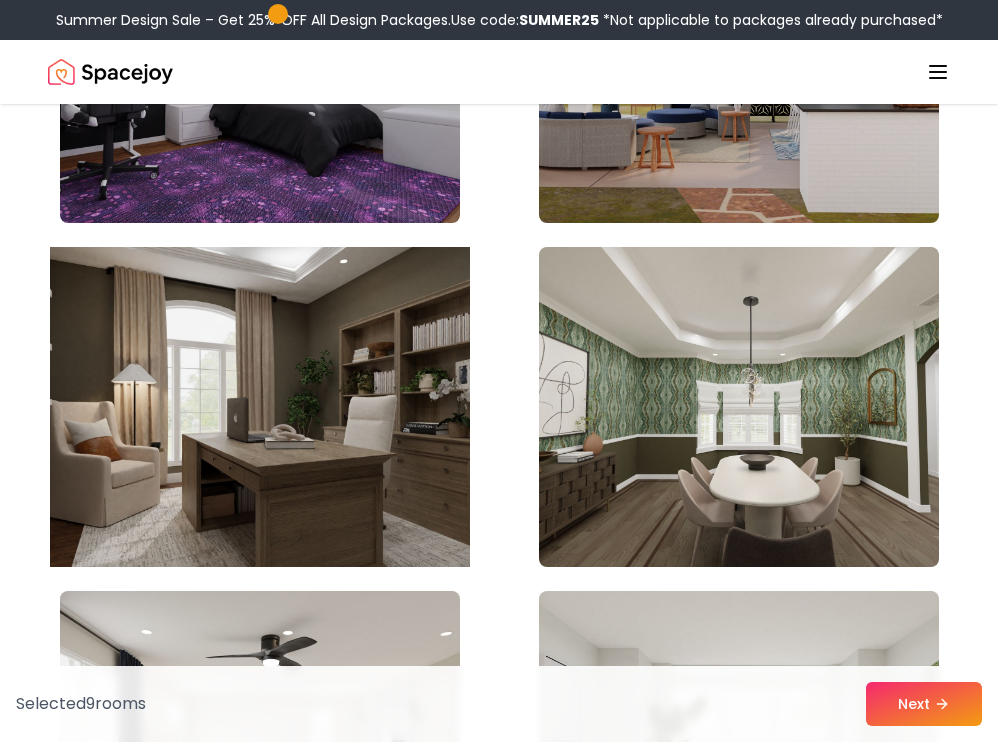 click at bounding box center [260, 407] 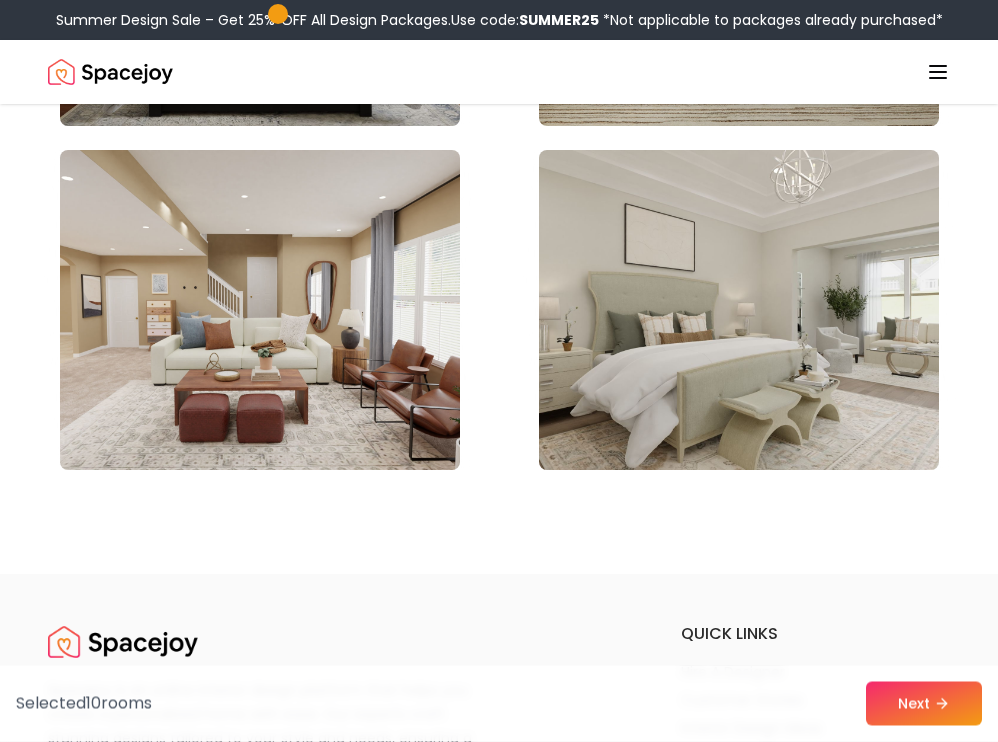 scroll, scrollTop: 17074, scrollLeft: 0, axis: vertical 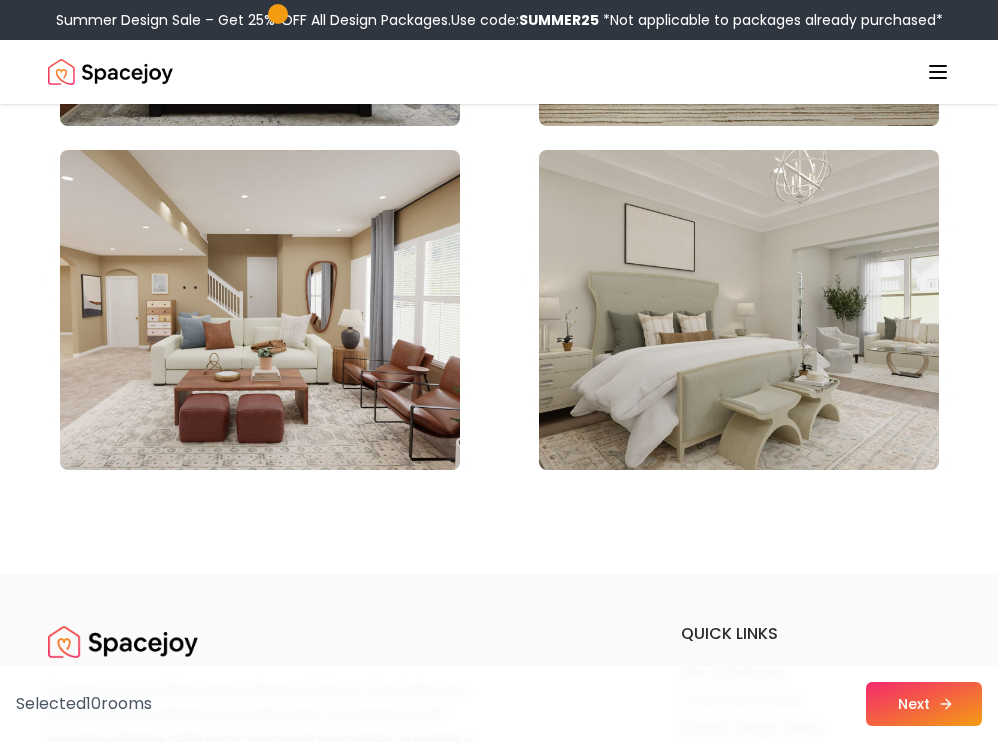 click on "Next" at bounding box center [924, 704] 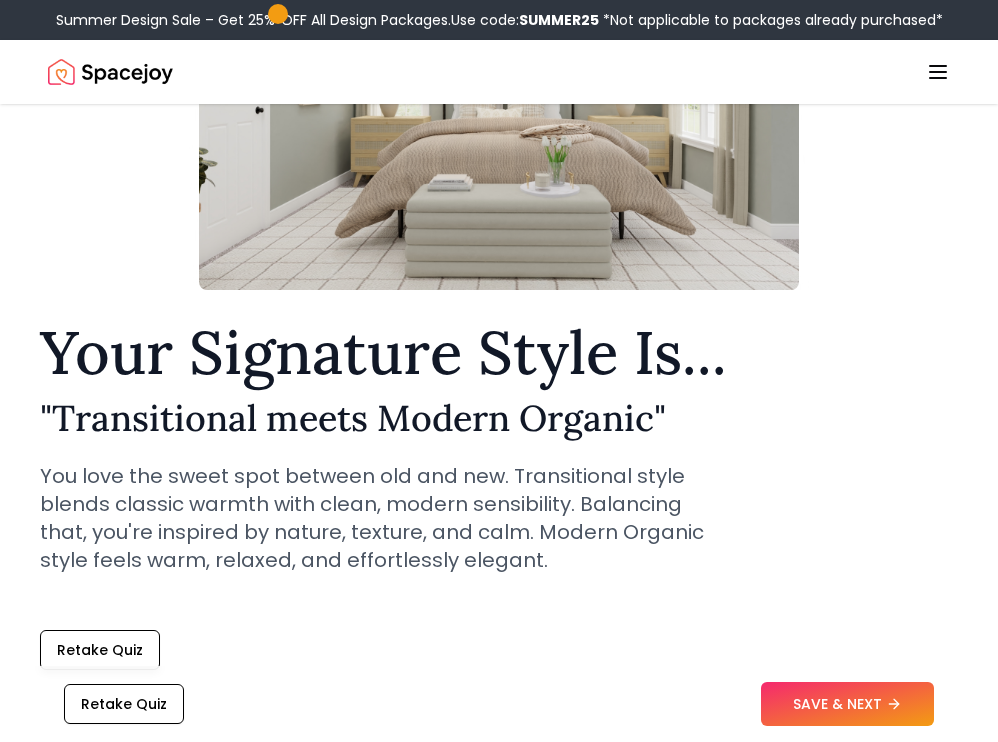 scroll, scrollTop: 298, scrollLeft: 0, axis: vertical 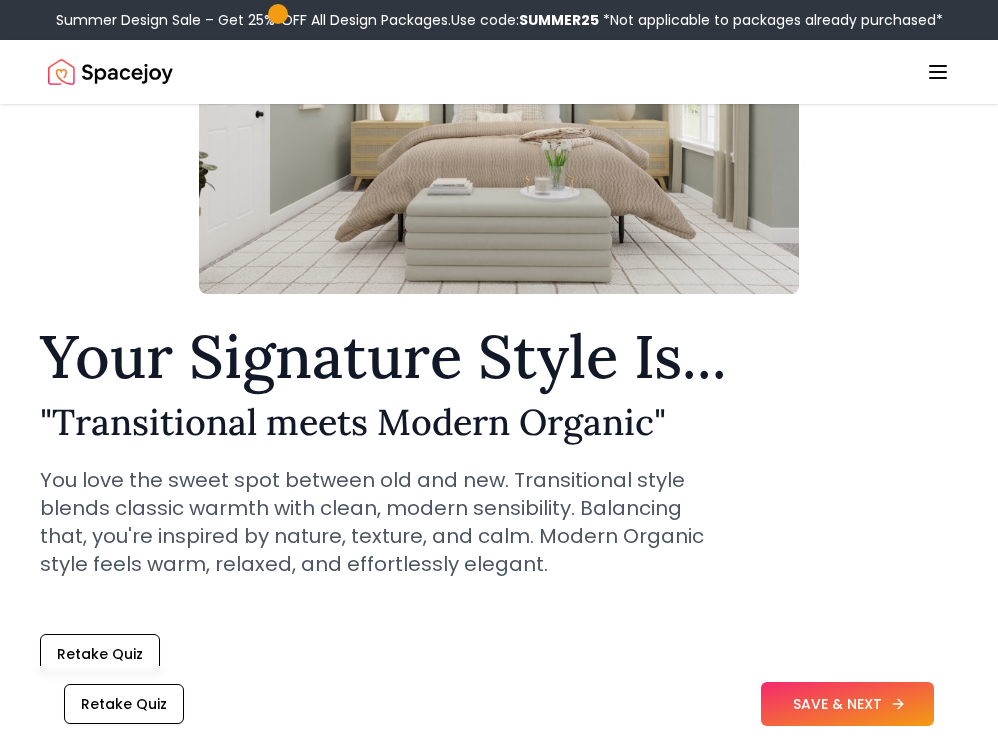 click on "SAVE & NEXT" at bounding box center (847, 704) 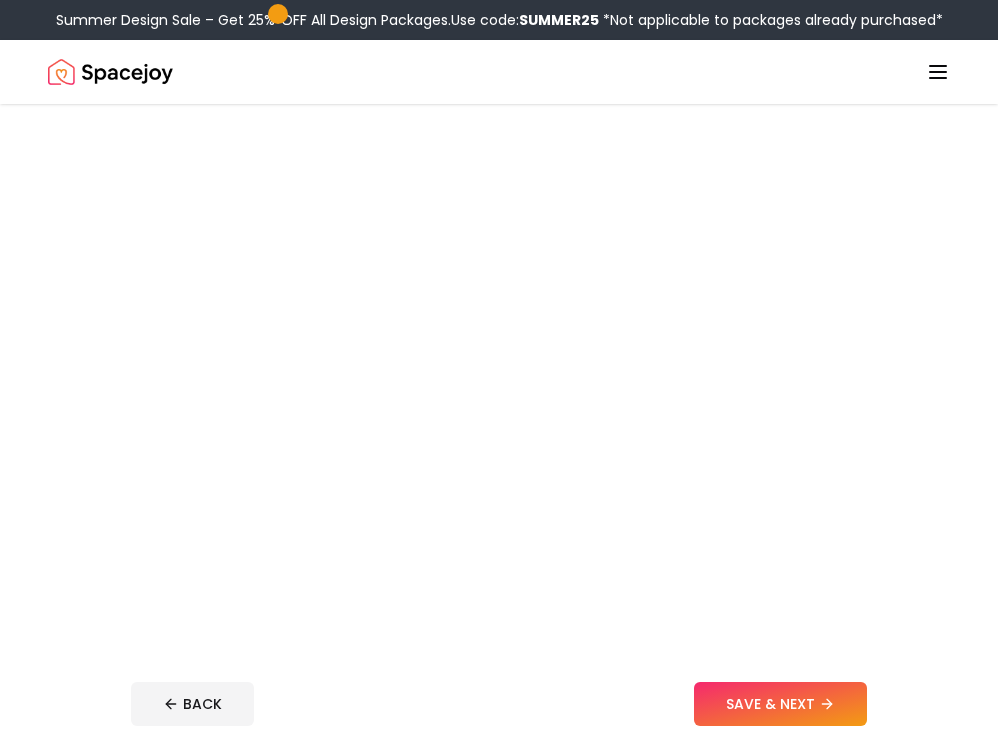 scroll, scrollTop: 0, scrollLeft: 0, axis: both 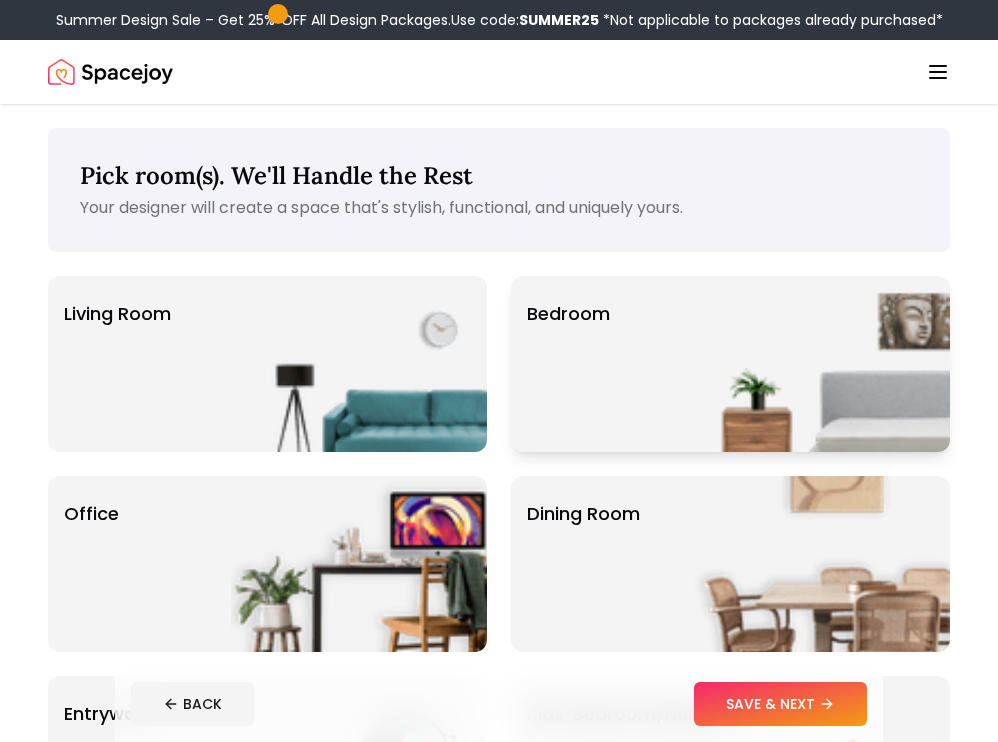 click at bounding box center (822, 364) 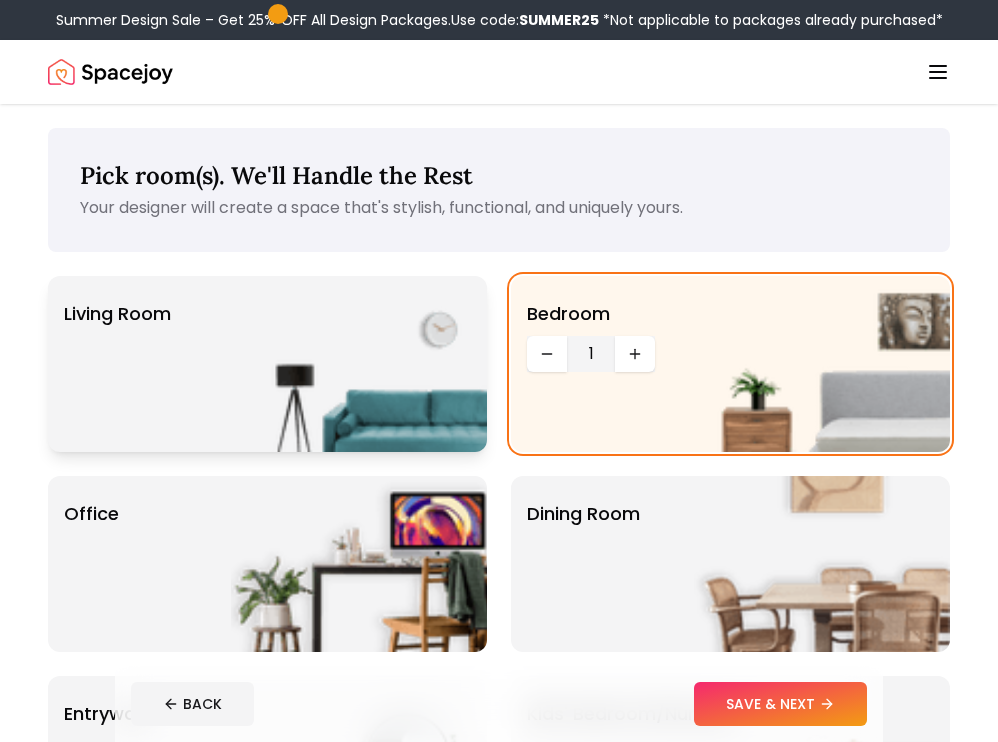 click at bounding box center (359, 364) 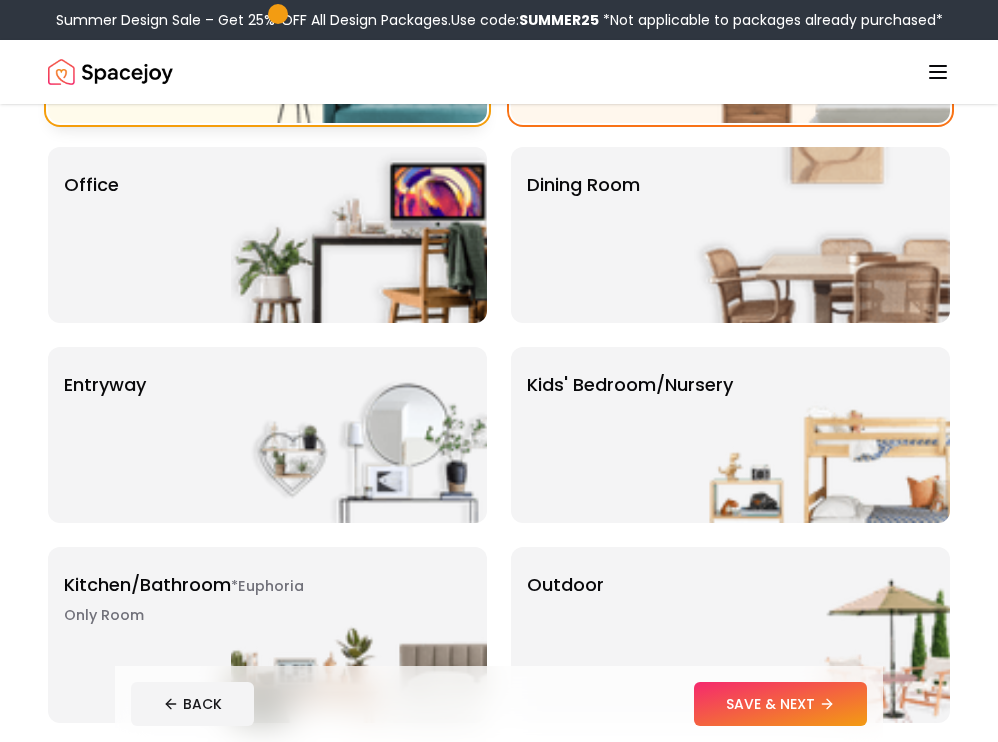 scroll, scrollTop: 327, scrollLeft: 0, axis: vertical 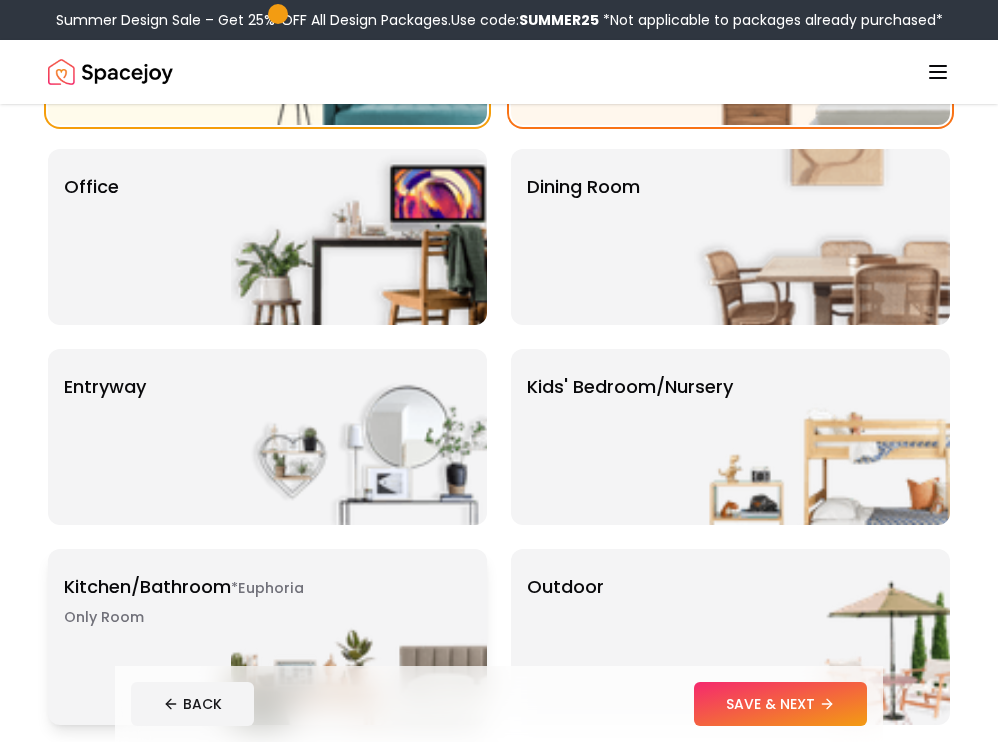 click at bounding box center [359, 637] 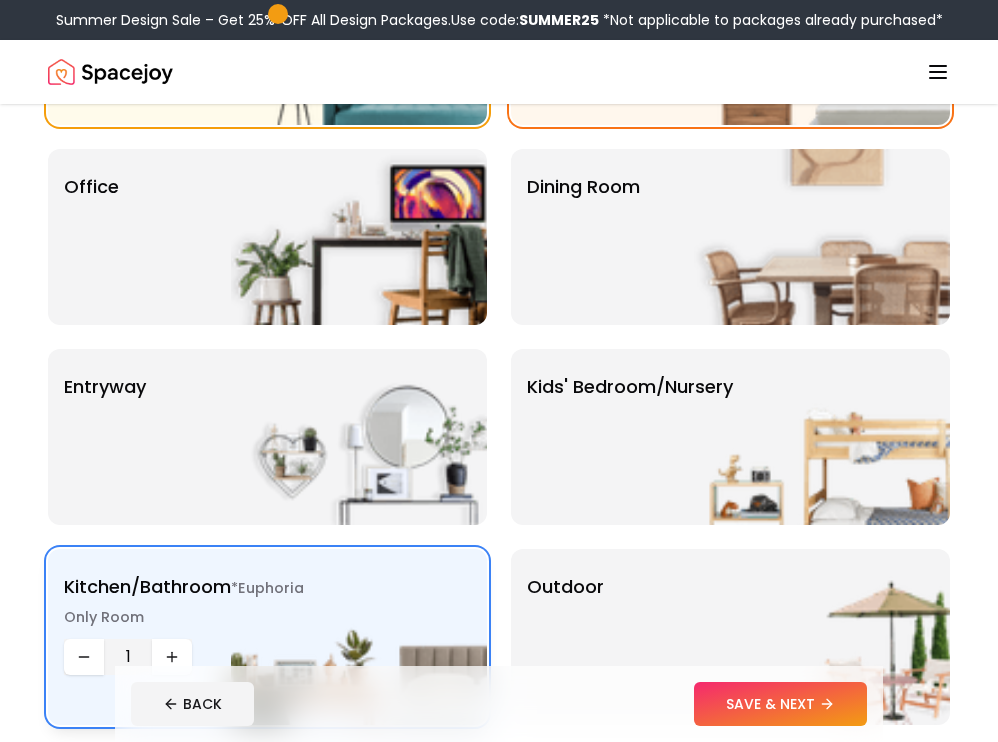 click on "SAVE & NEXT" at bounding box center [780, 704] 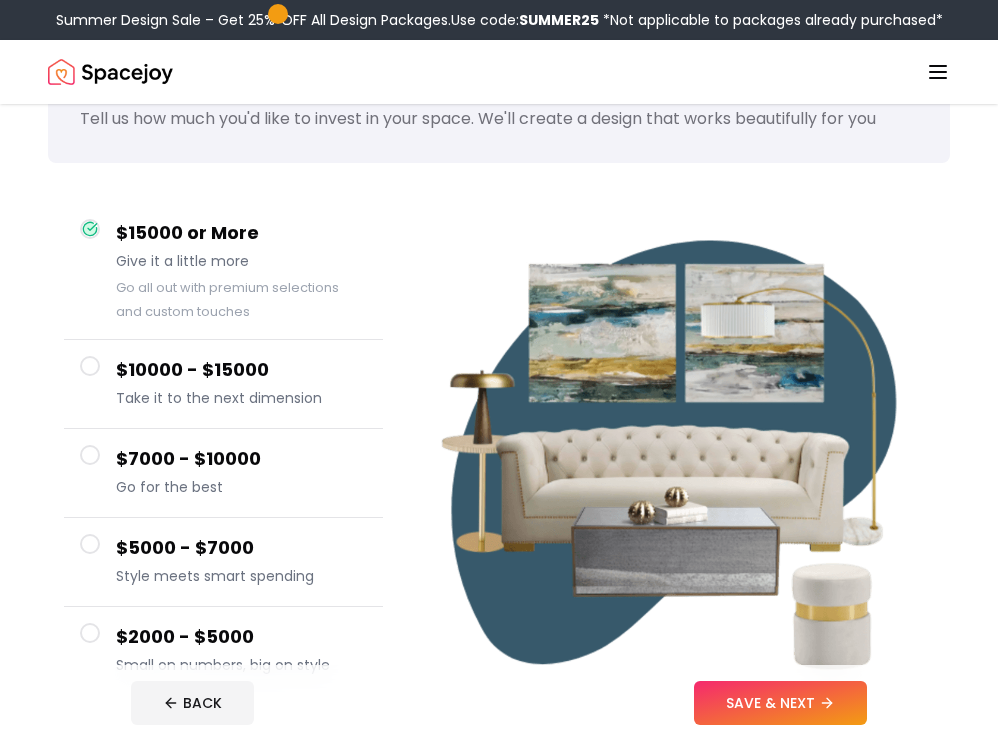 scroll, scrollTop: 89, scrollLeft: 0, axis: vertical 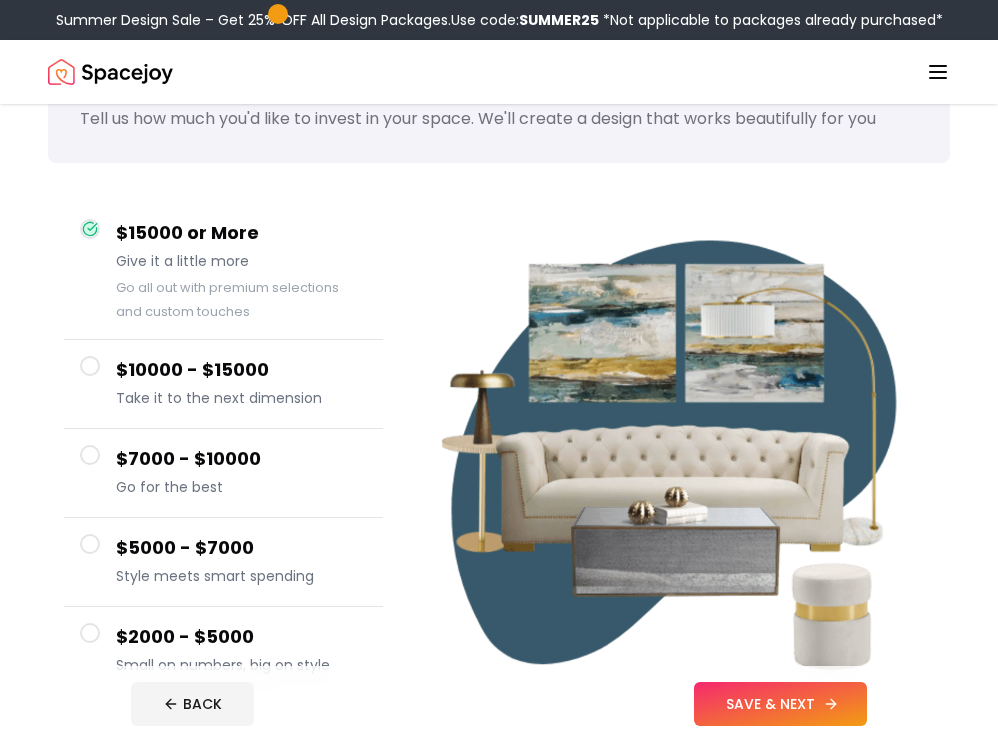 click on "SAVE & NEXT" at bounding box center [780, 704] 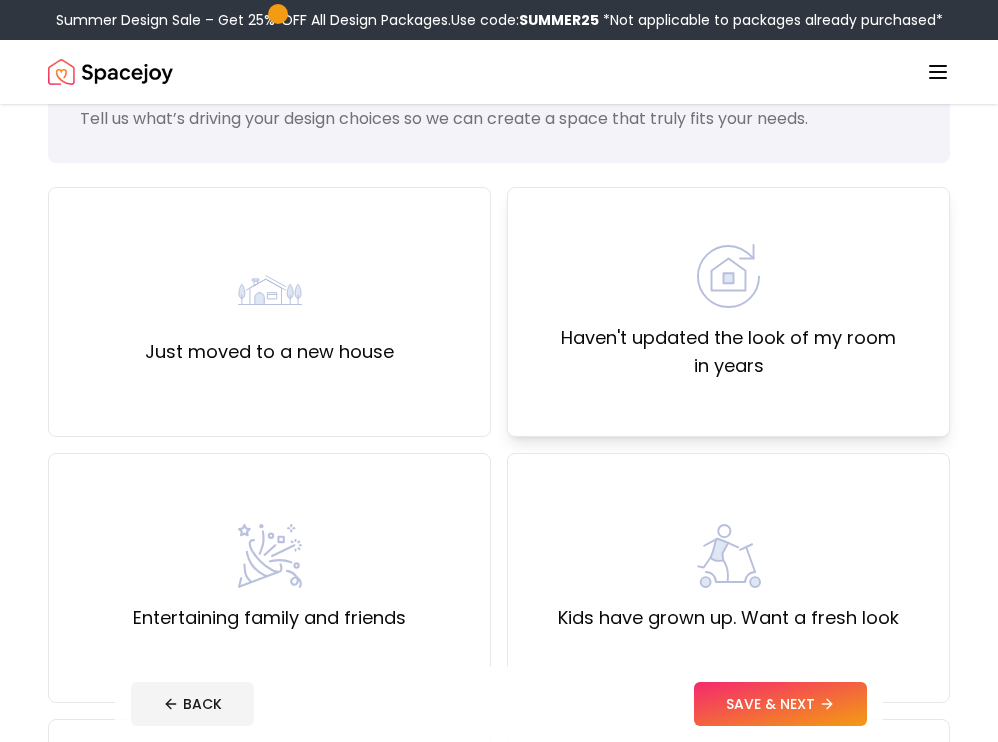 click on "Haven't updated the look of my room in years" at bounding box center (728, 312) 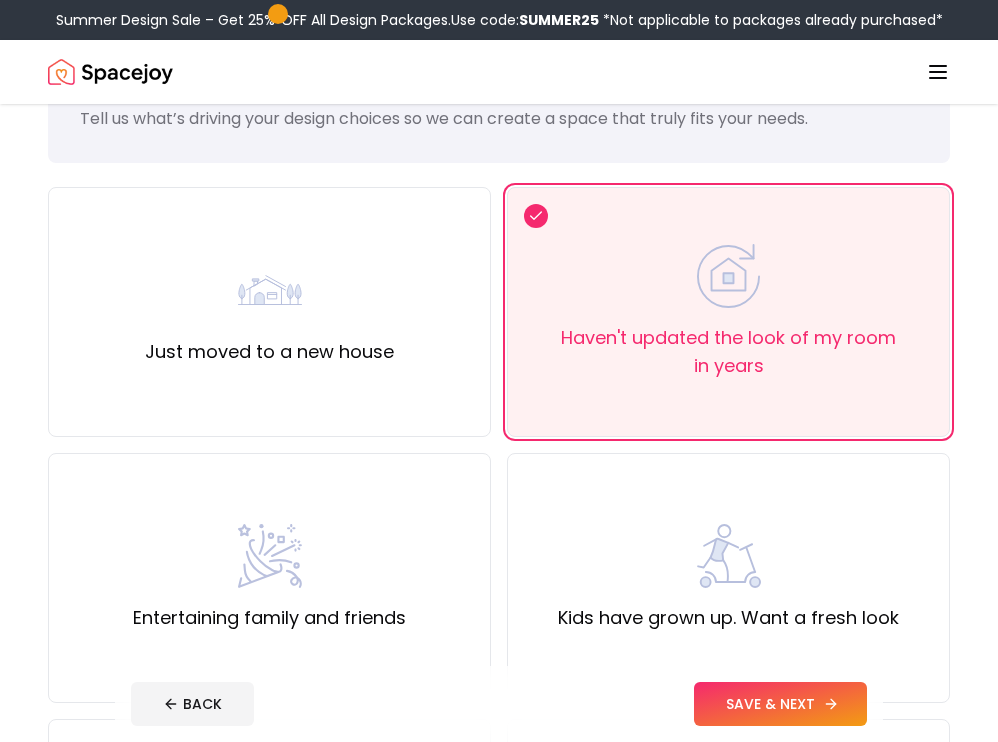 click on "SAVE & NEXT" at bounding box center [780, 704] 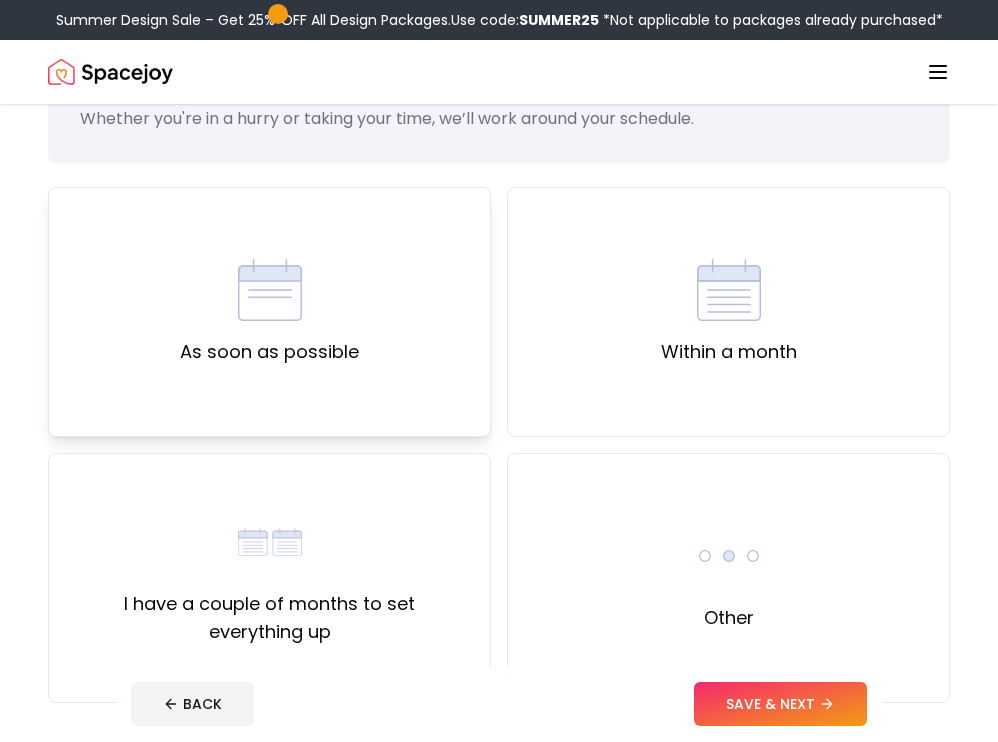 click on "As soon as possible" at bounding box center [269, 312] 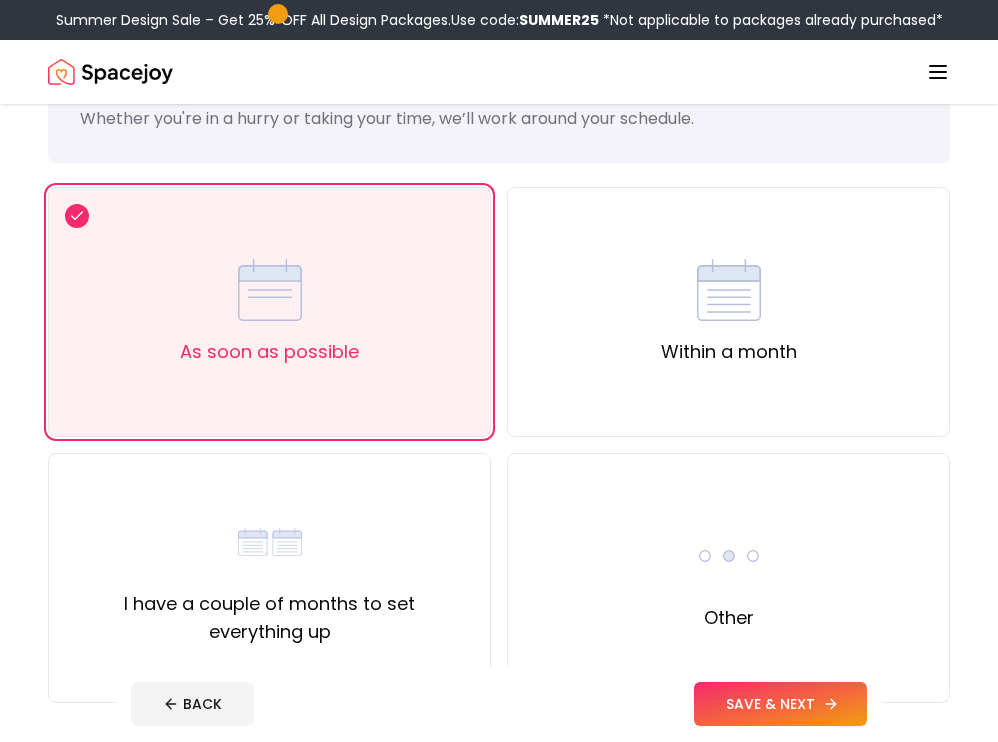 click 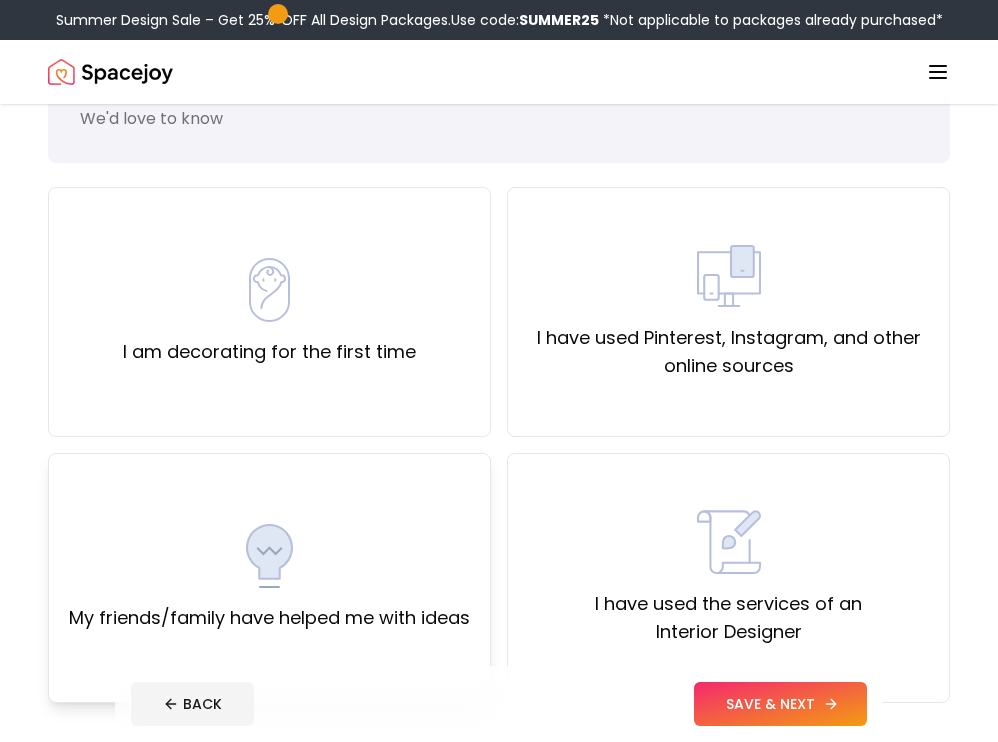 click on "My friends/family have helped me with ideas" at bounding box center [269, 618] 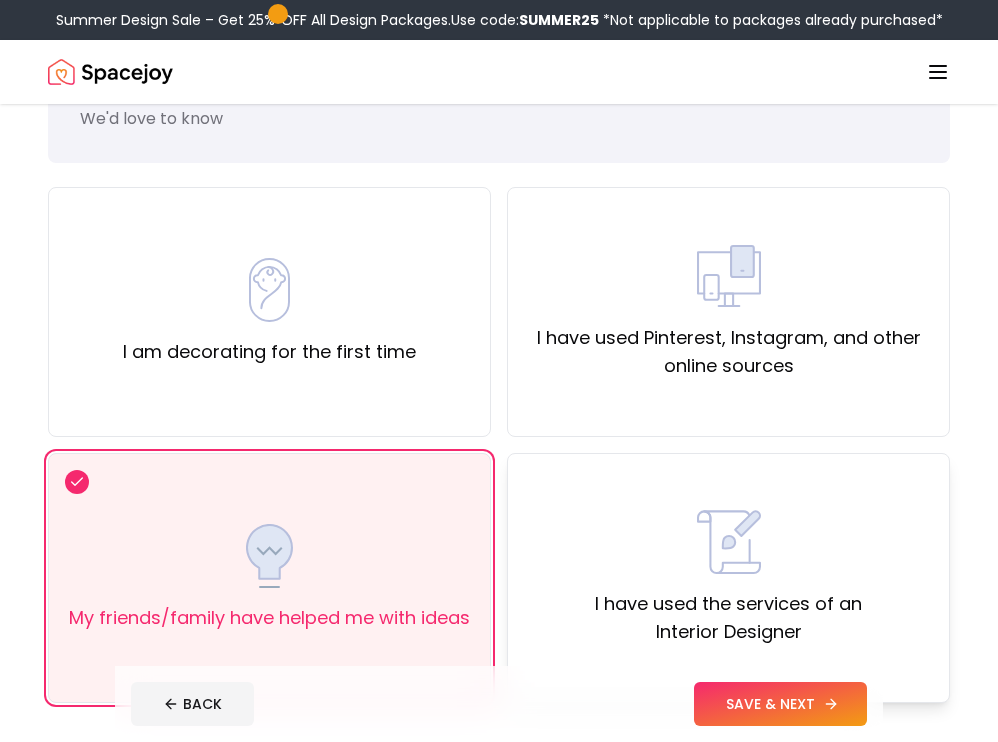 click on "I have used the services of an Interior Designer" at bounding box center [728, 618] 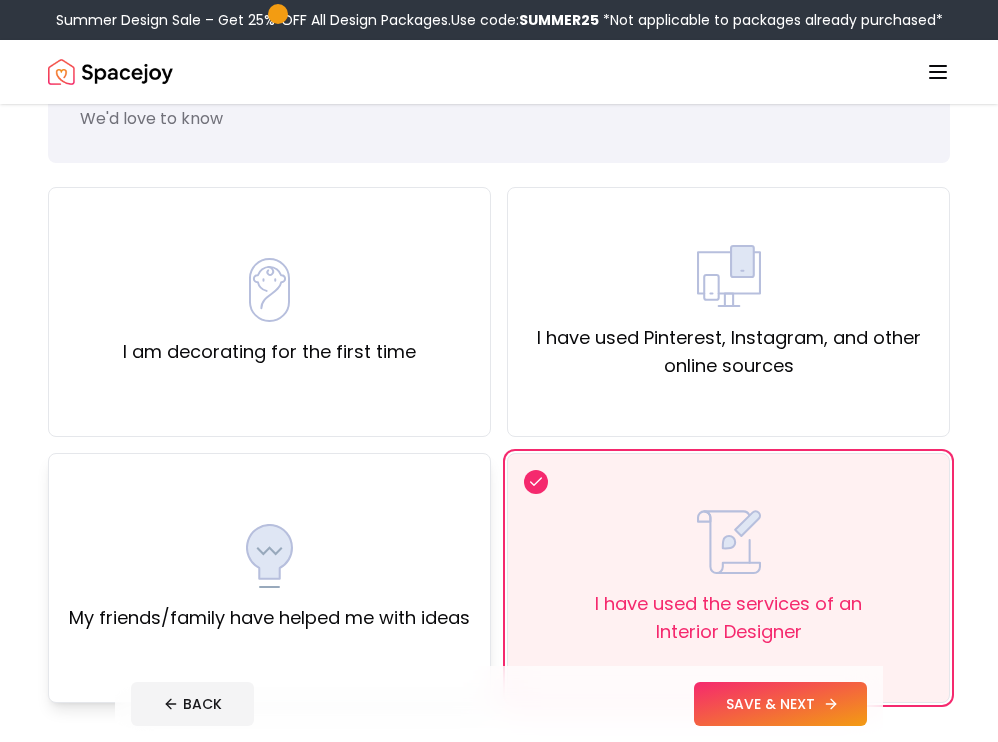 click on "My friends/family have helped me with ideas" at bounding box center (269, 618) 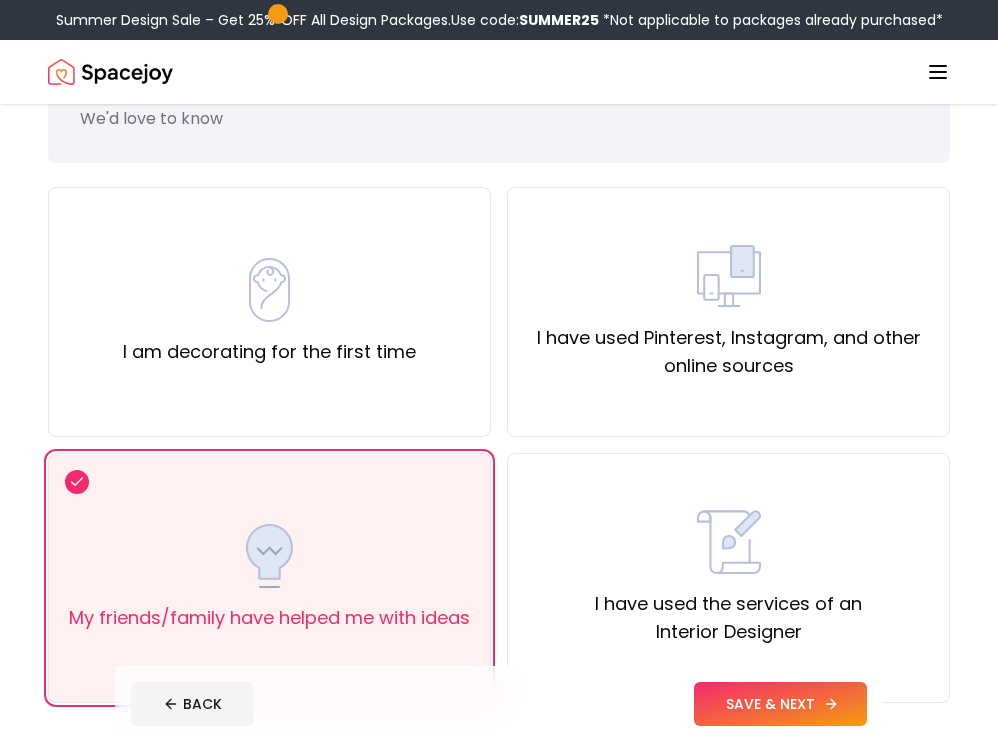 click on "SAVE & NEXT" at bounding box center (780, 704) 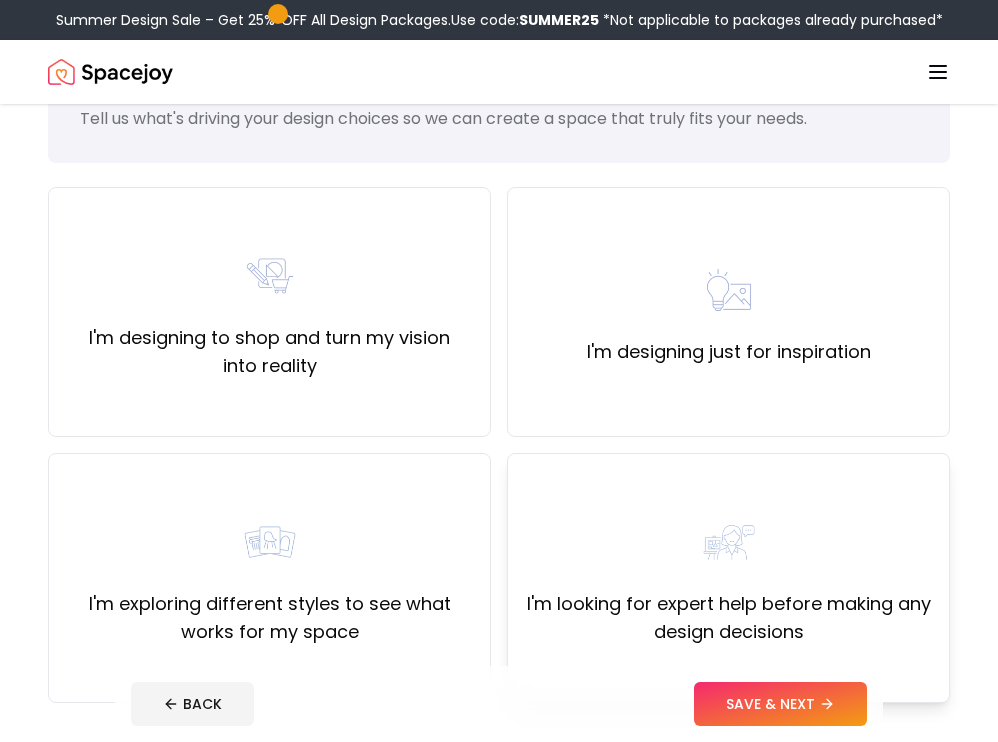 click on "I'm looking for expert help before making any design decisions" at bounding box center [728, 578] 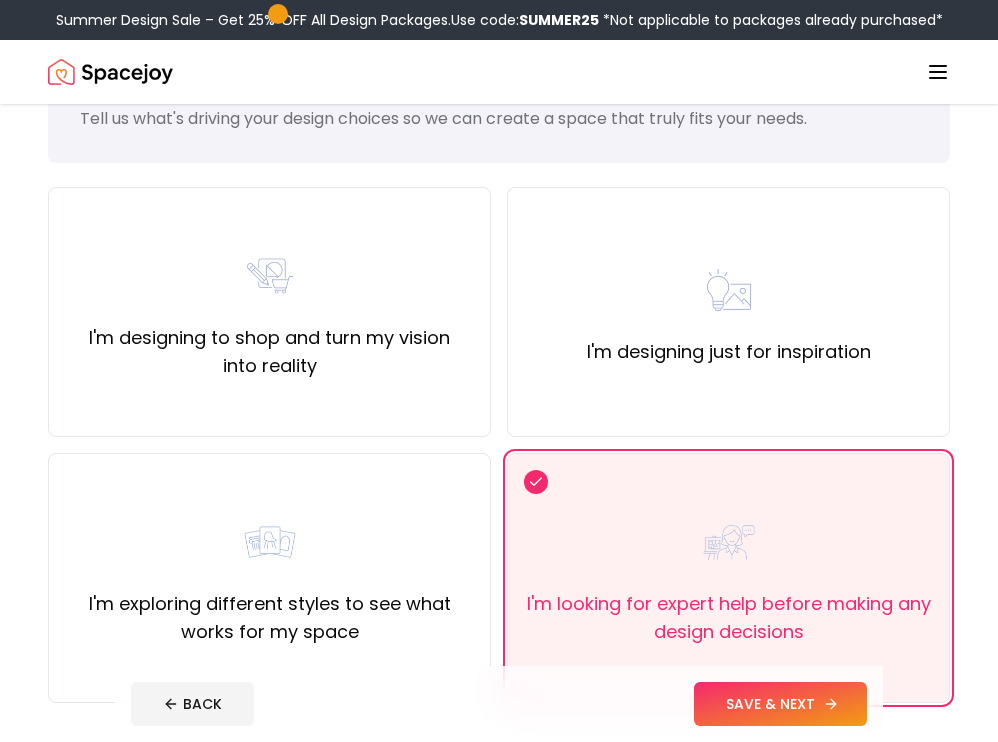 click on "SAVE & NEXT" at bounding box center (780, 704) 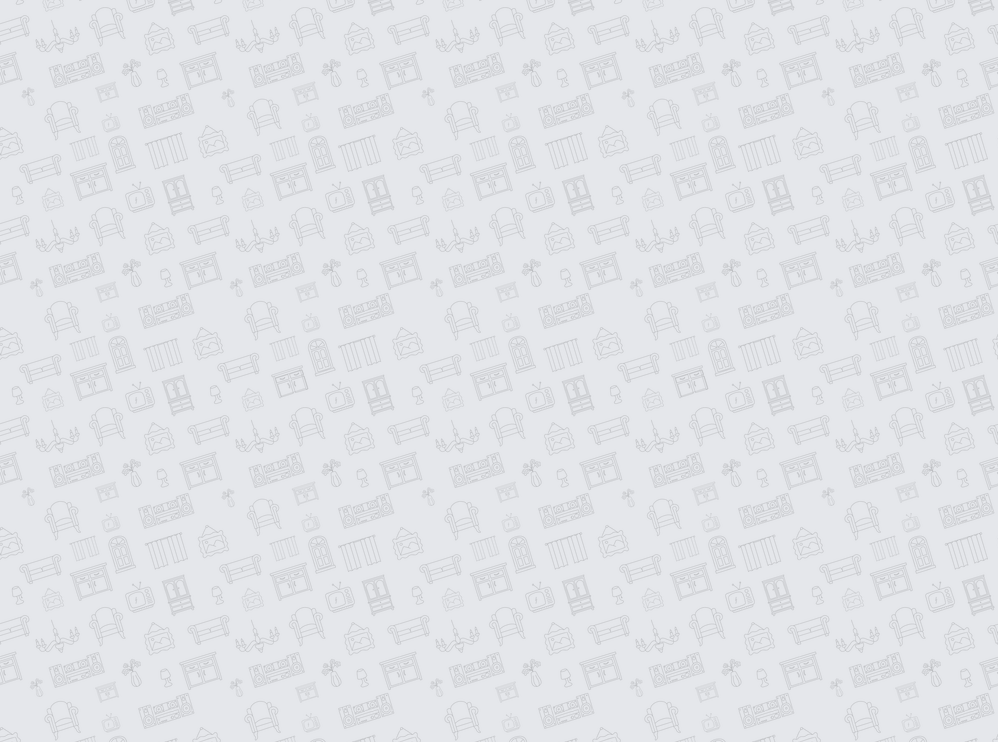 scroll, scrollTop: 0, scrollLeft: 0, axis: both 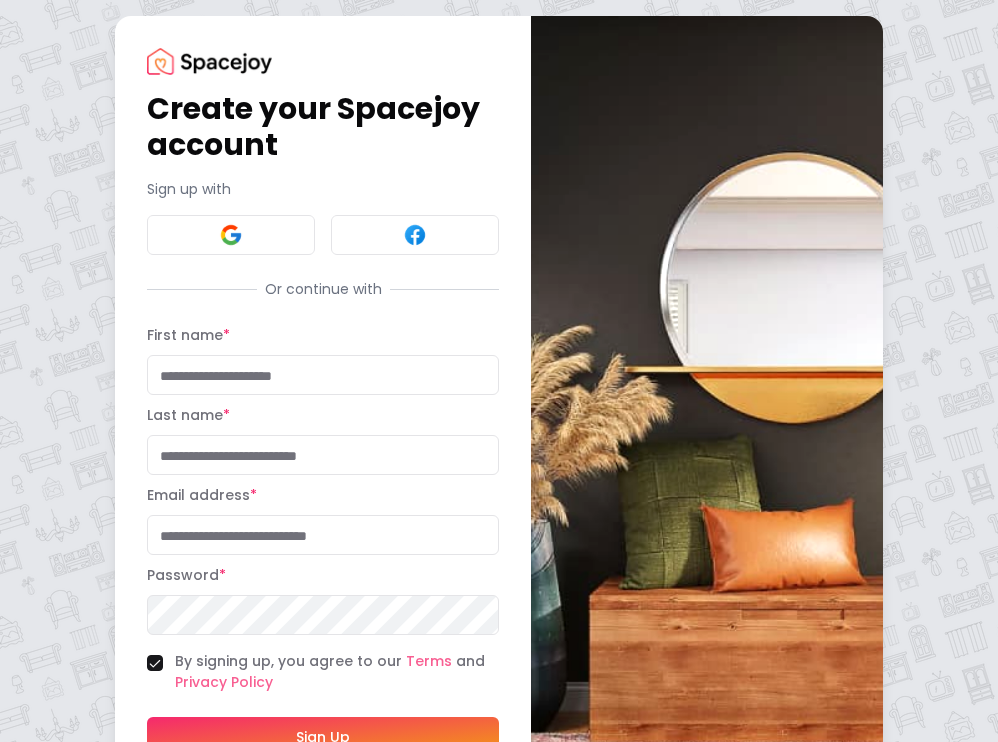 click on "First name  *" at bounding box center (323, 375) 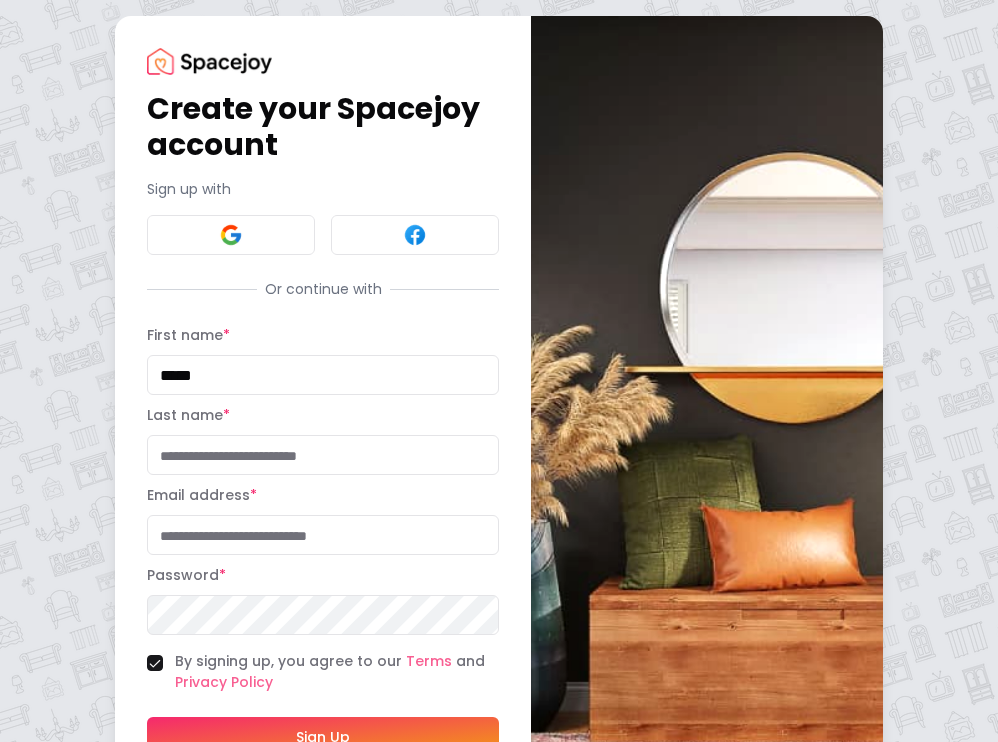 type on "*****" 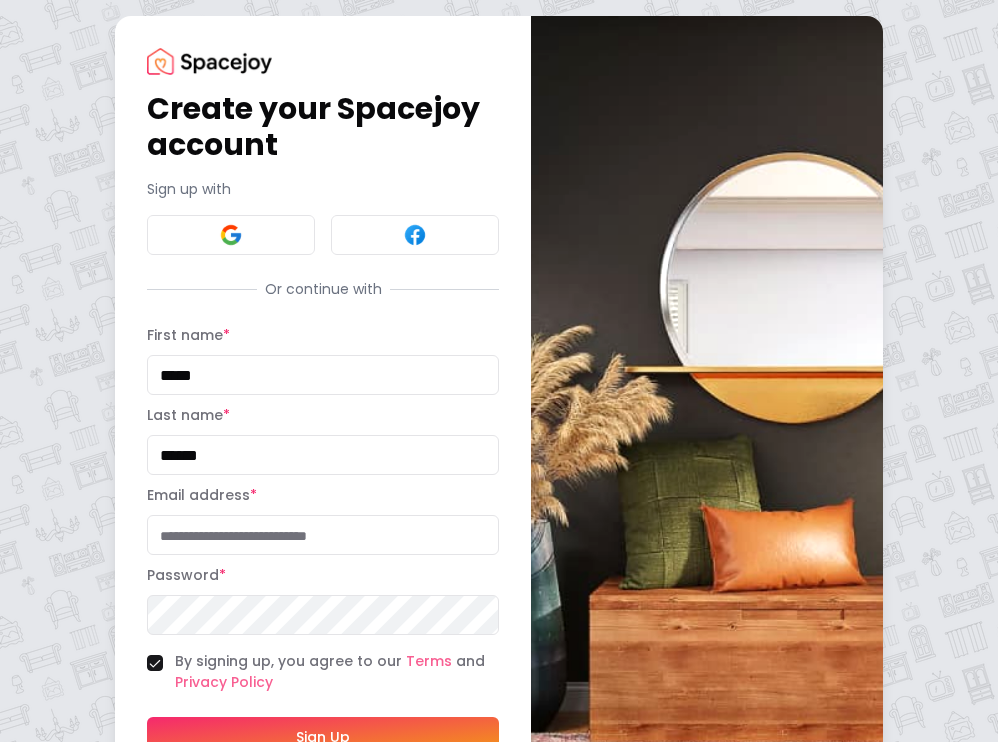 type on "******" 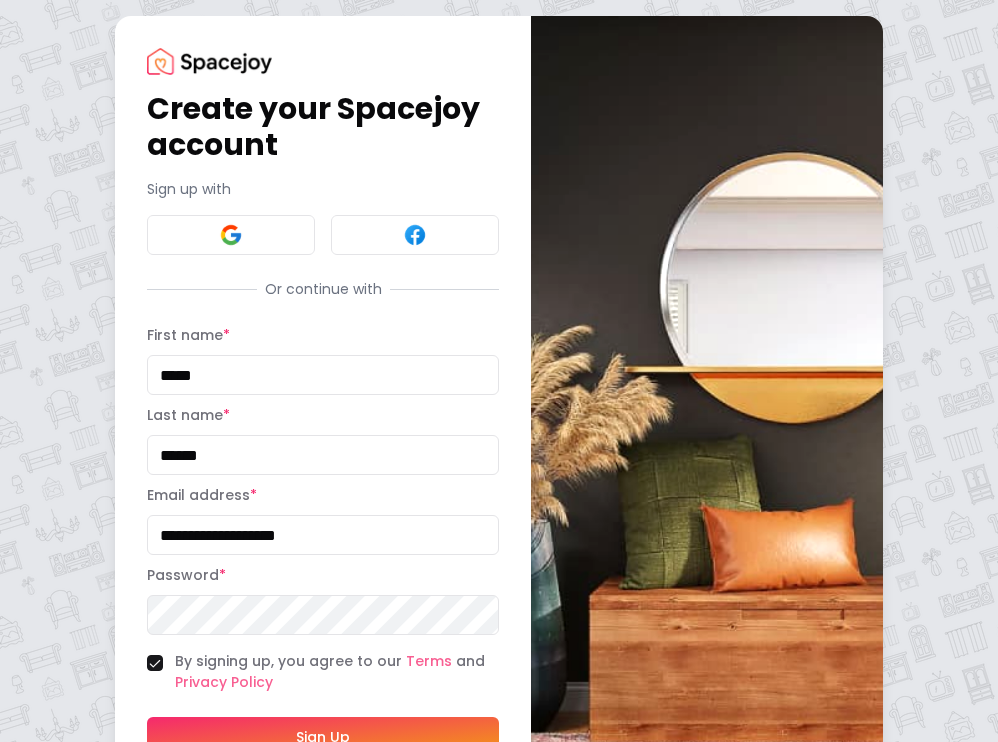 type on "**********" 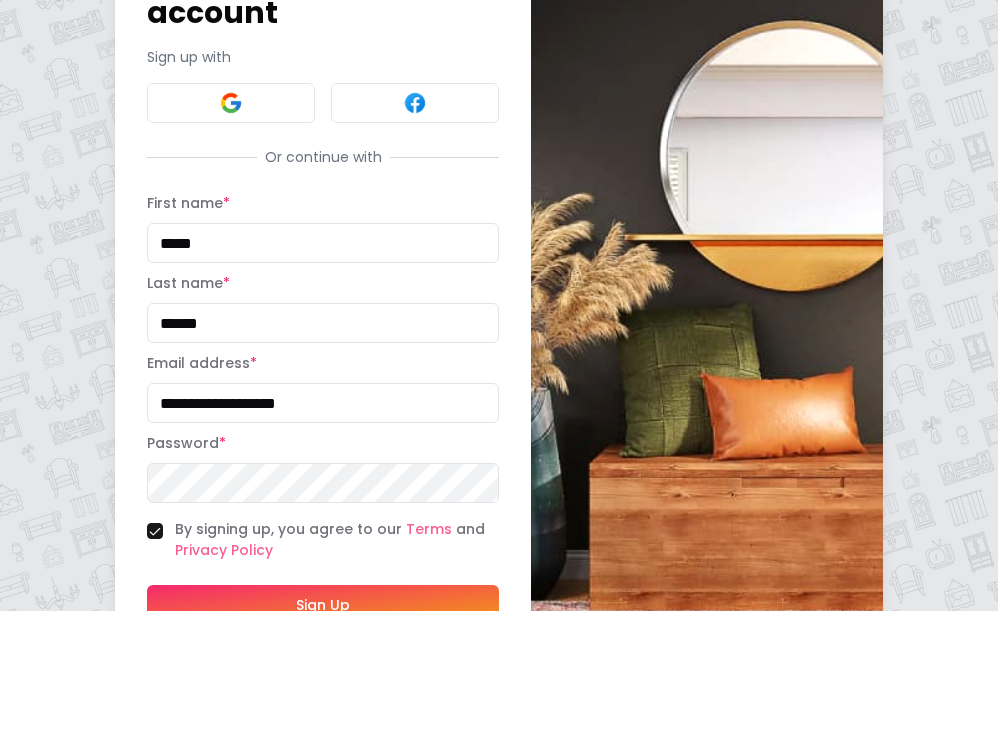 scroll, scrollTop: 27, scrollLeft: 0, axis: vertical 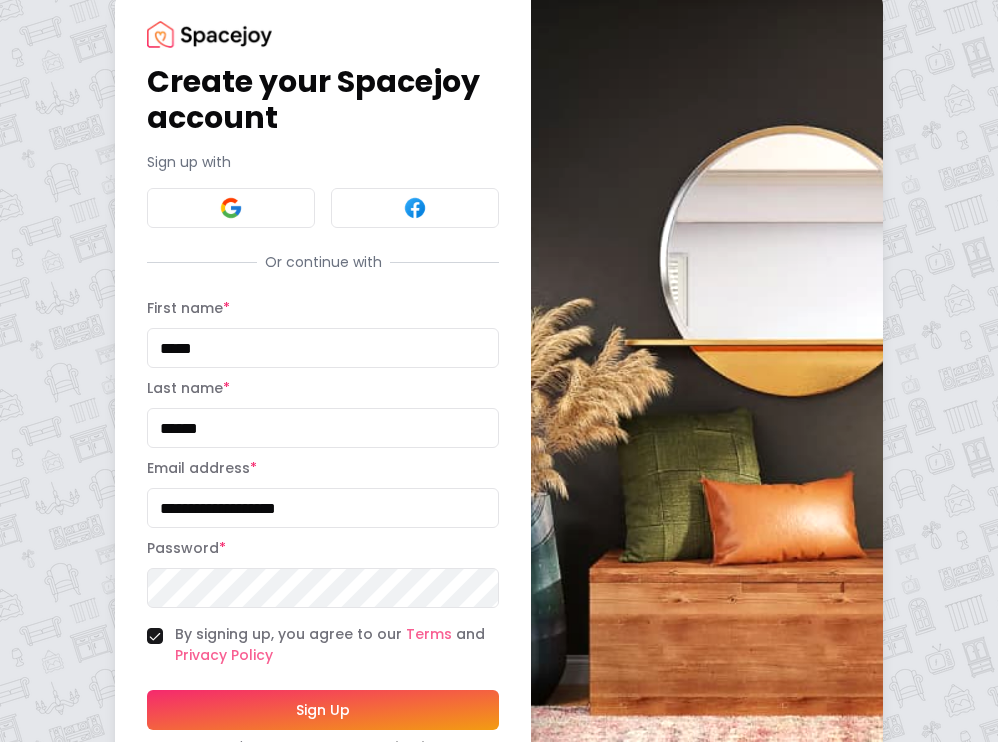 click on "Sign Up" at bounding box center [323, 710] 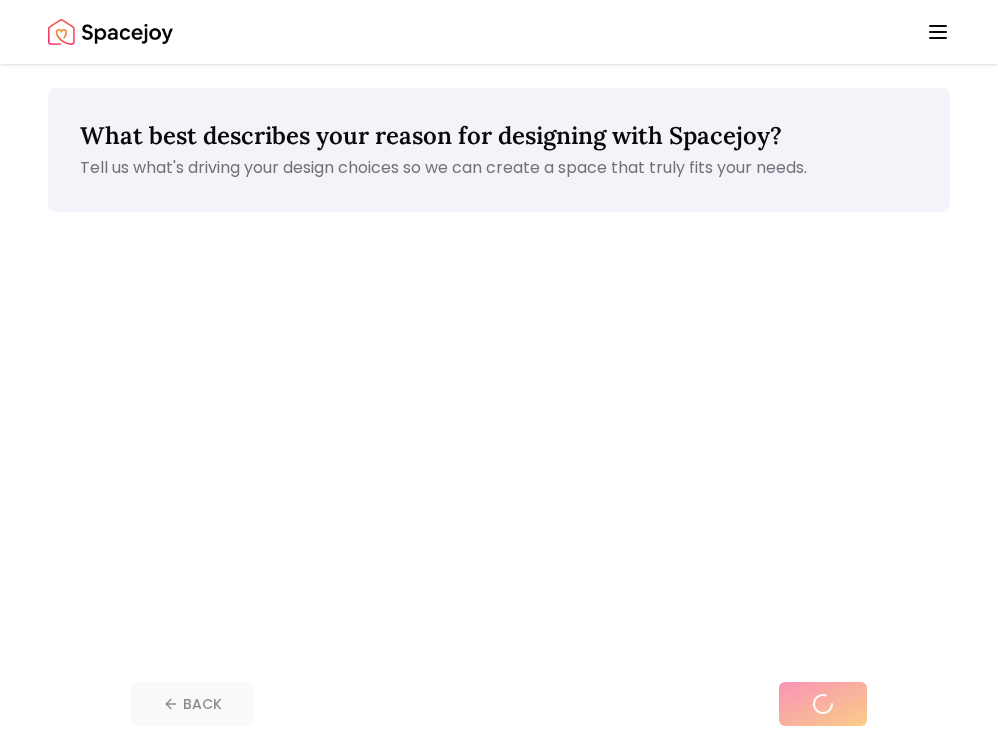 scroll, scrollTop: 64, scrollLeft: 0, axis: vertical 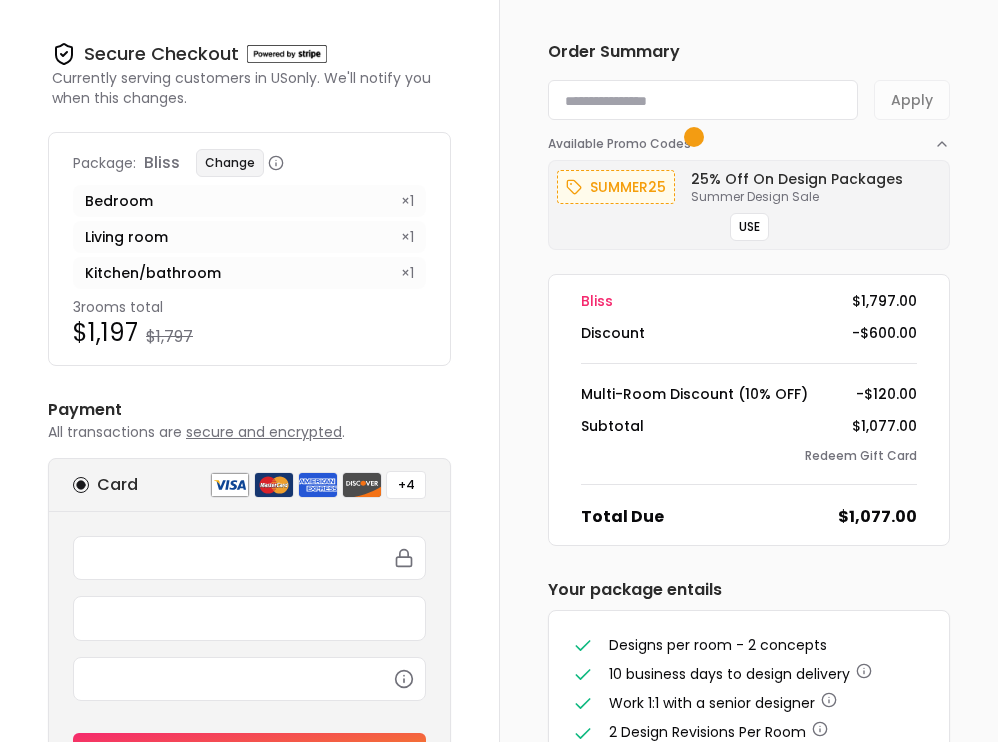 click on "Change" at bounding box center [230, 163] 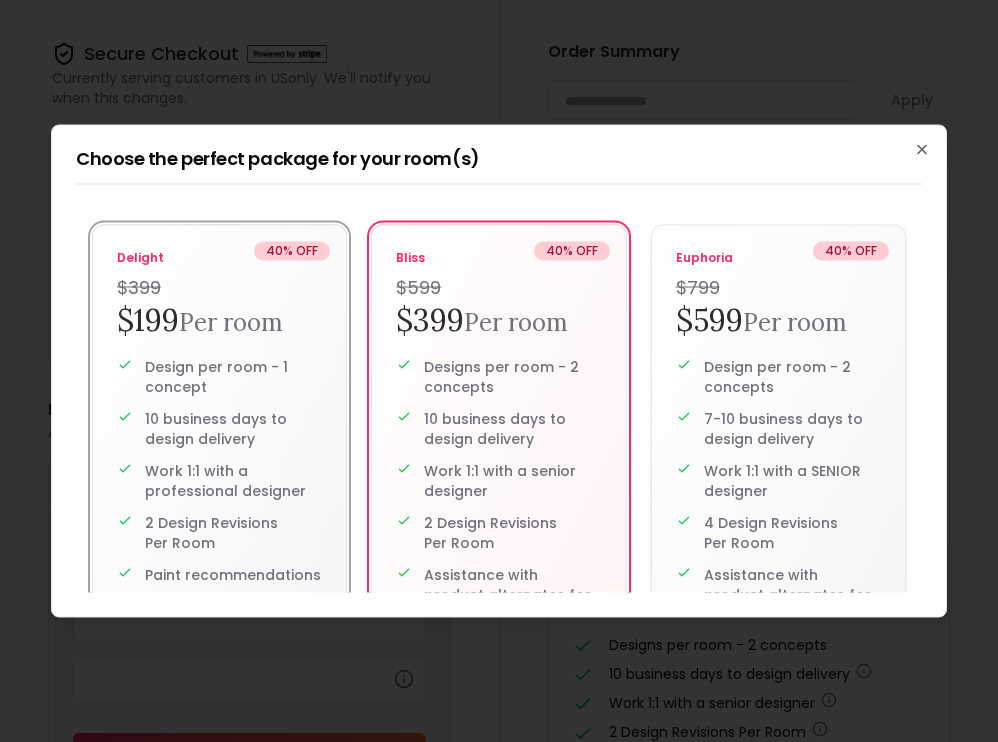 click on "10 business days to design delivery" at bounding box center [233, 429] 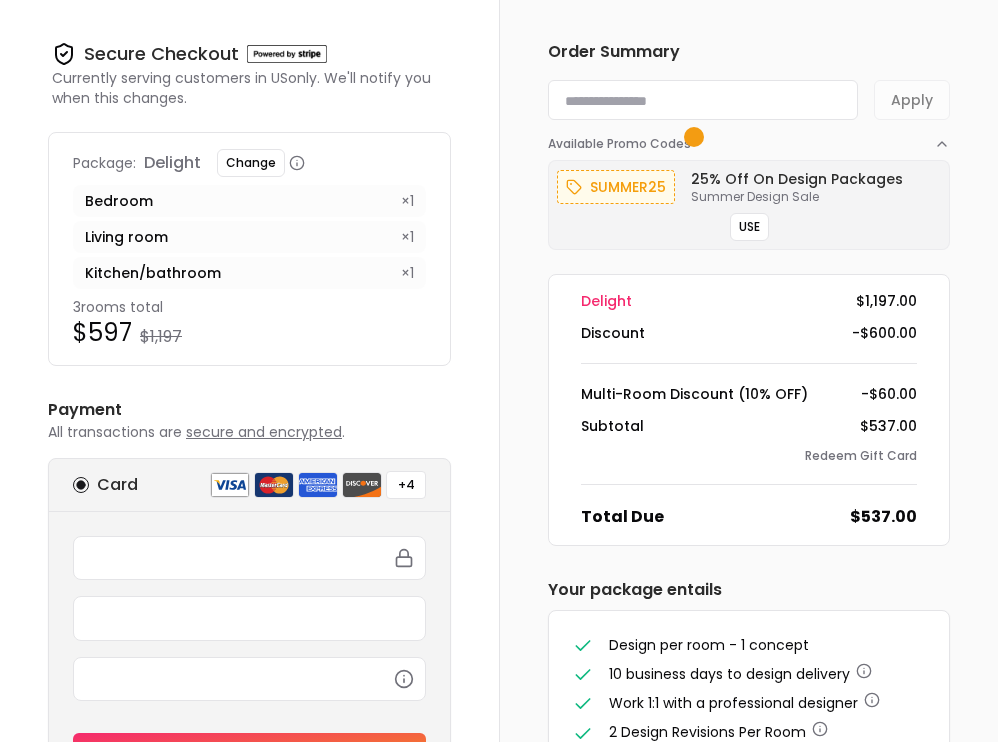 click on "Bedroom ×  1" at bounding box center (249, 201) 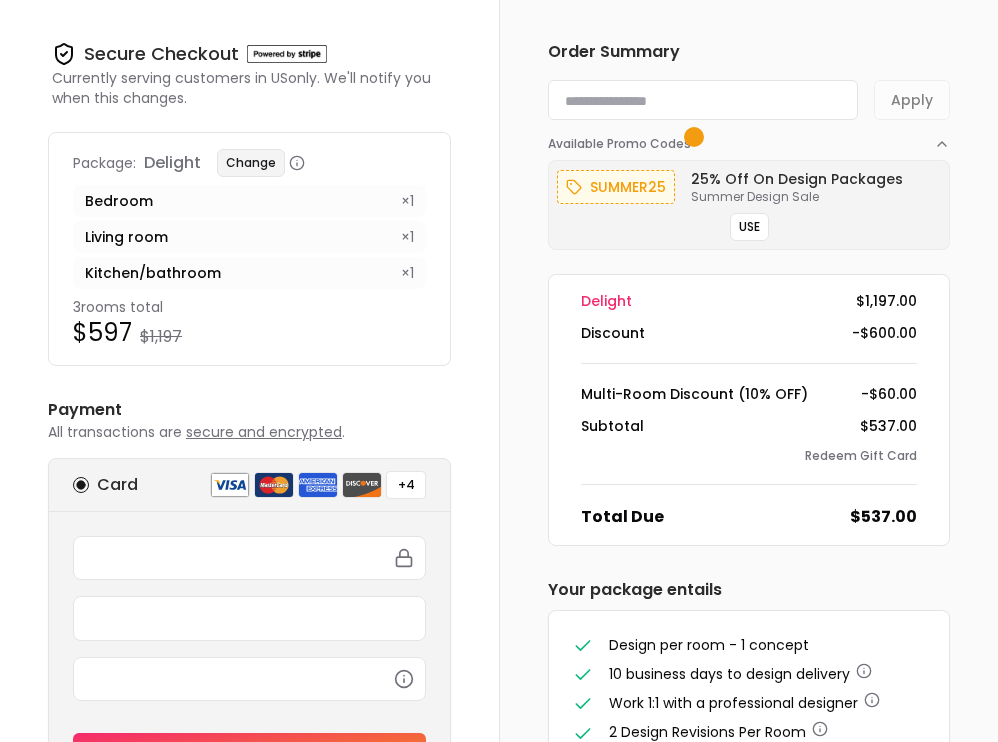 click on "Change" at bounding box center (251, 163) 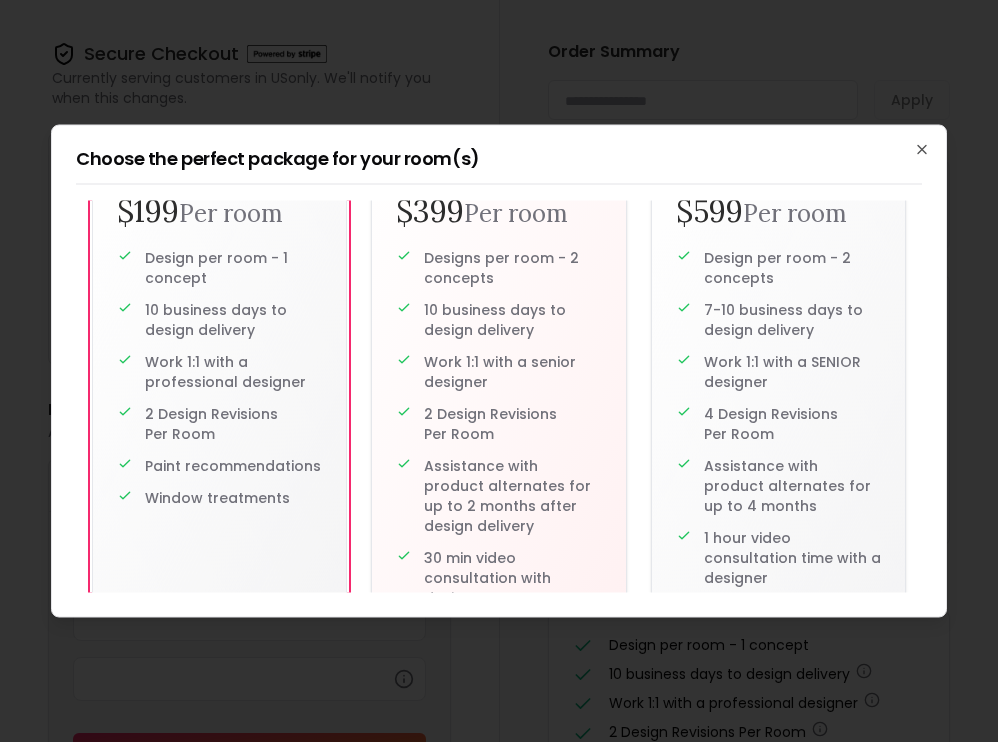 scroll, scrollTop: 108, scrollLeft: 0, axis: vertical 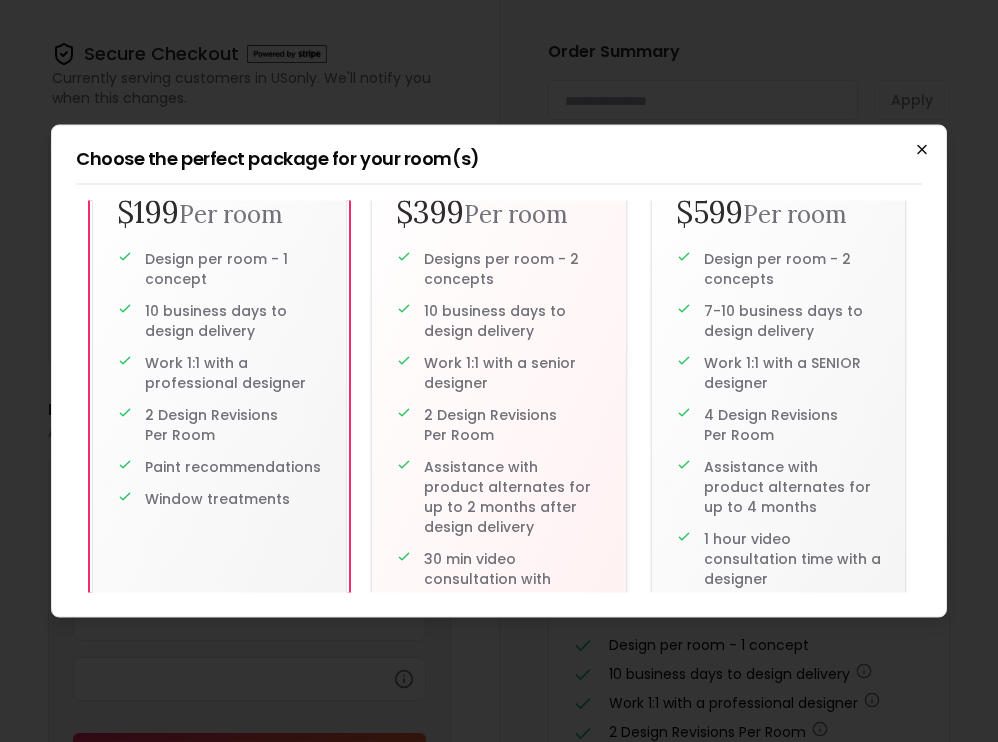 click 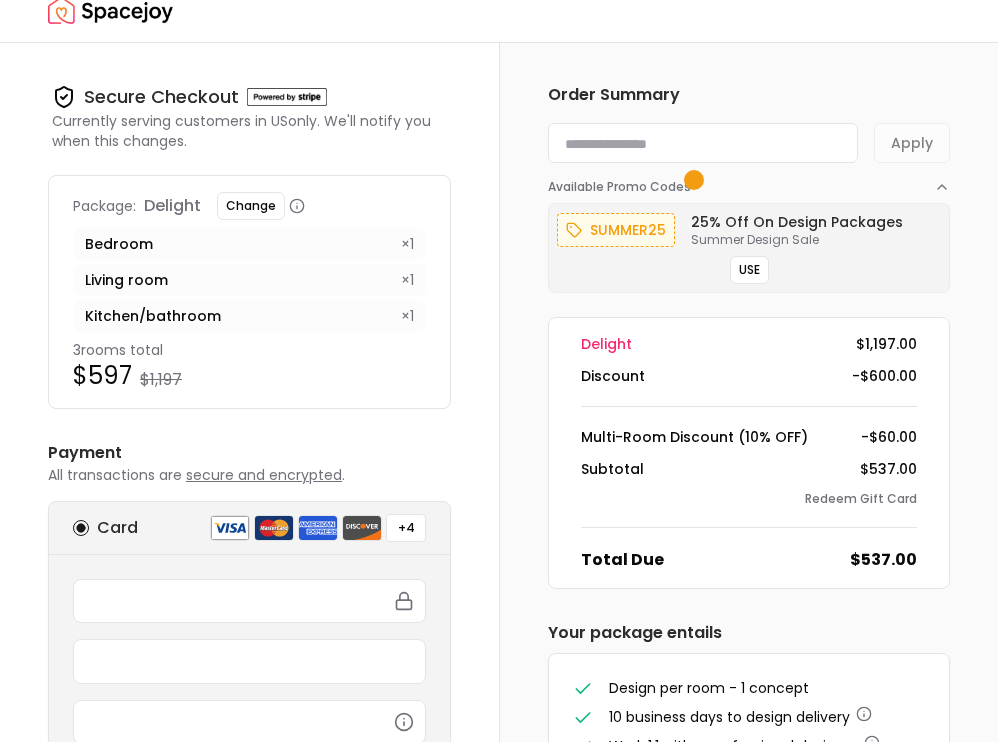 scroll, scrollTop: 0, scrollLeft: 0, axis: both 